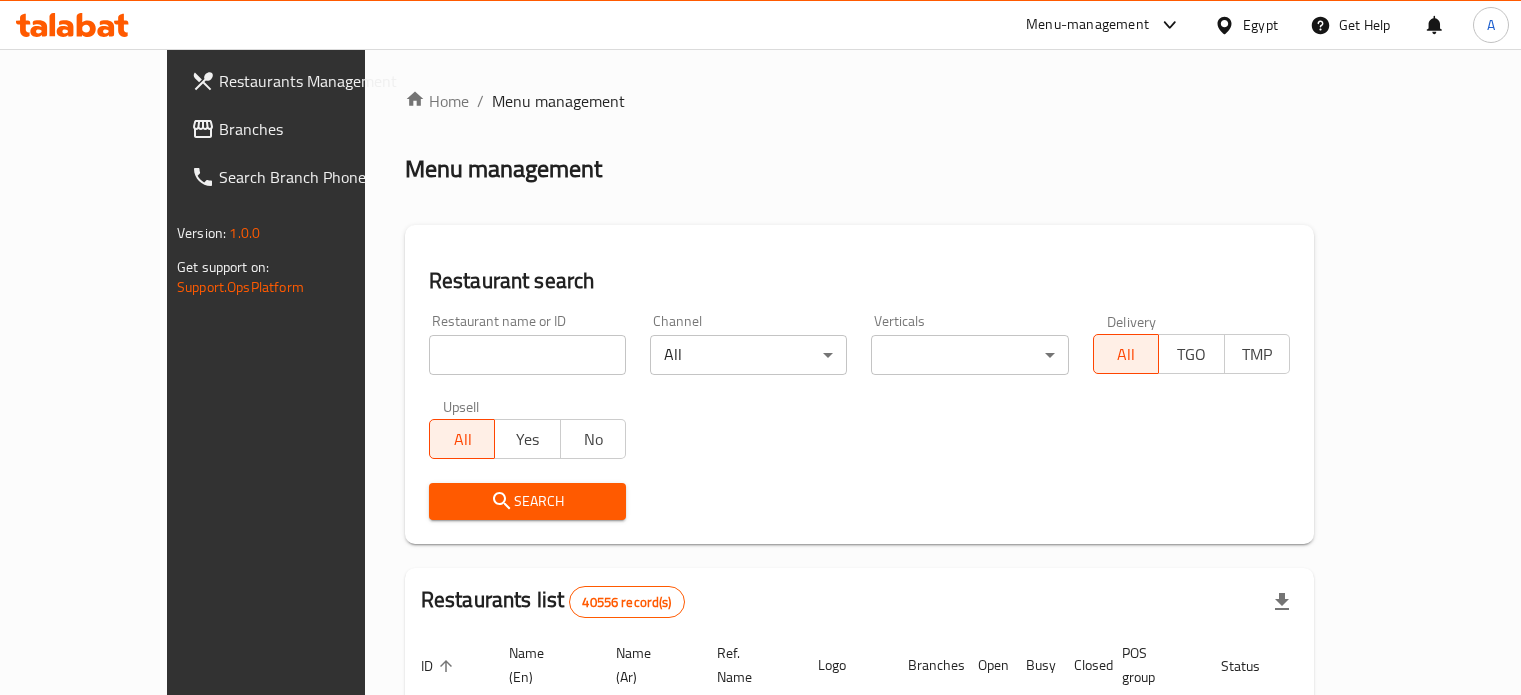 scroll, scrollTop: 0, scrollLeft: 0, axis: both 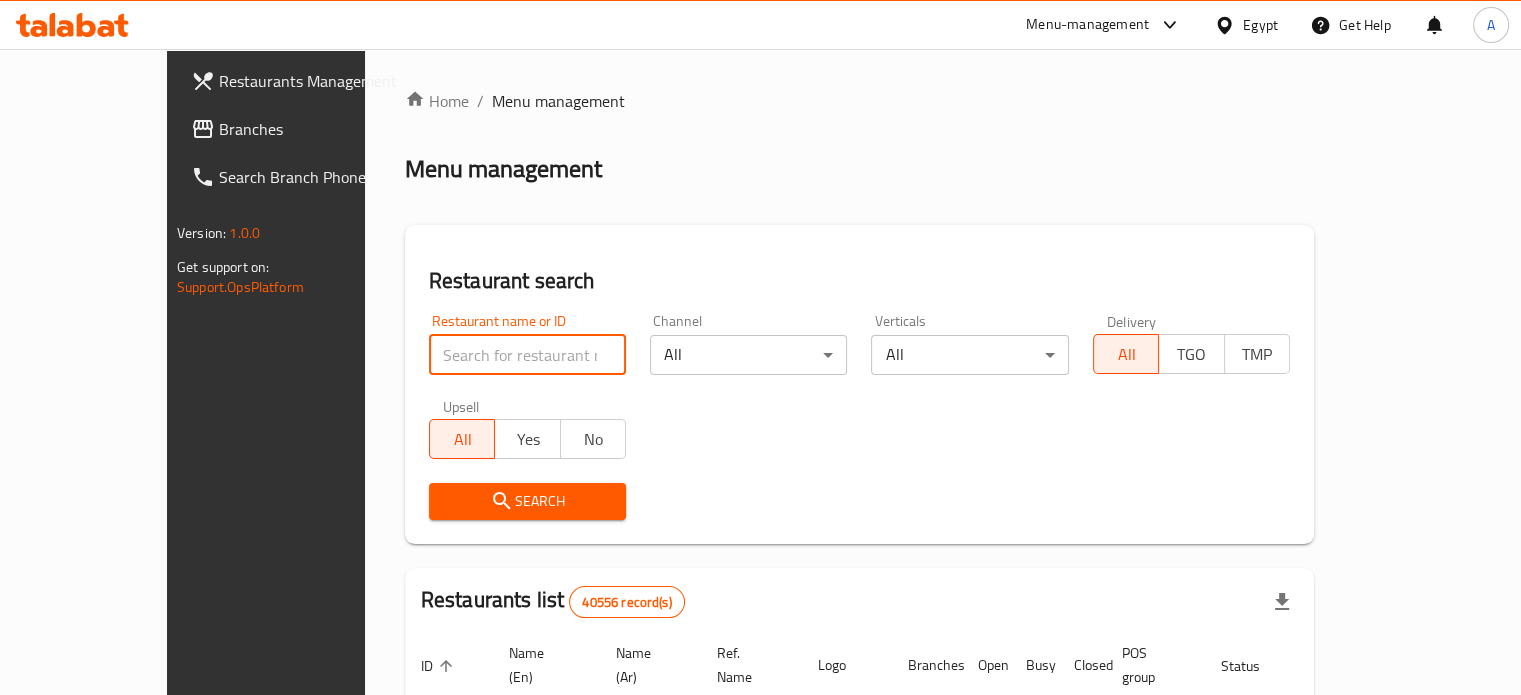click at bounding box center [527, 355] 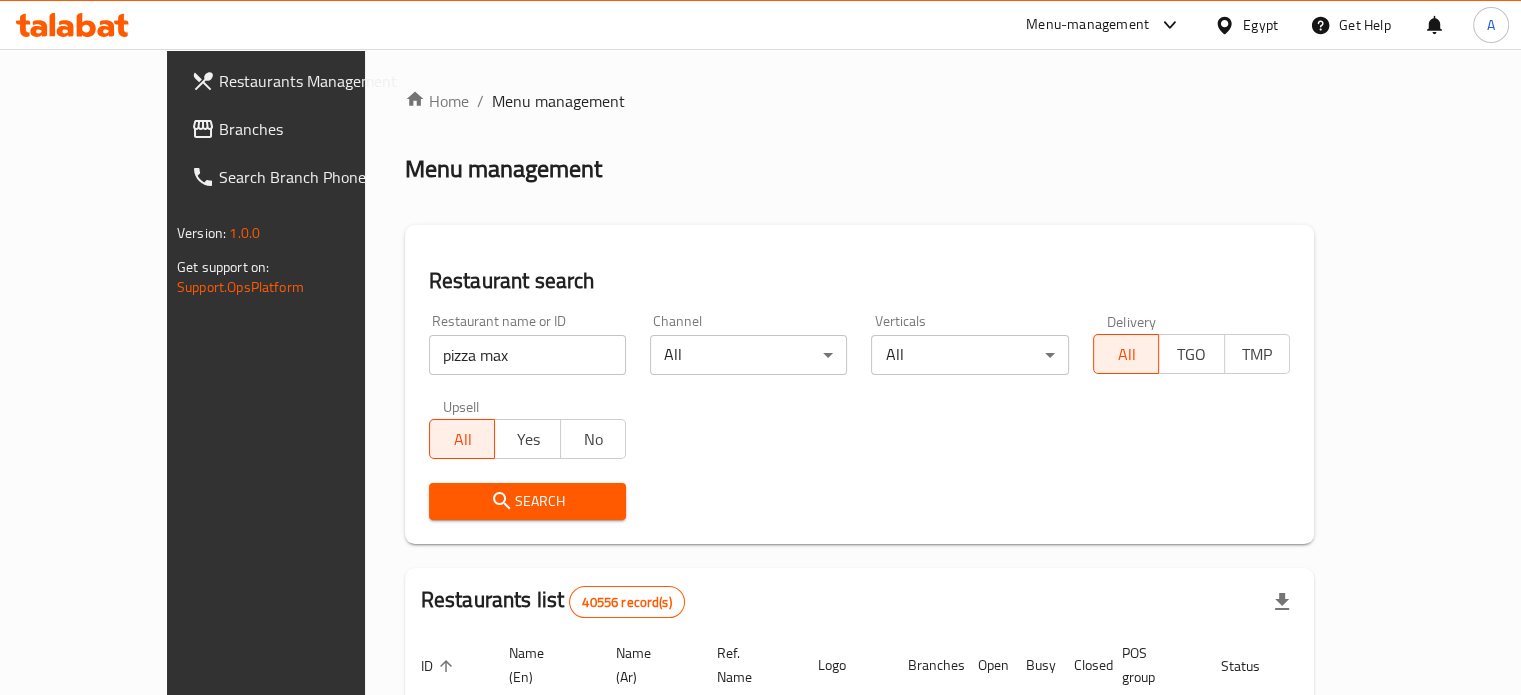 scroll, scrollTop: 569, scrollLeft: 0, axis: vertical 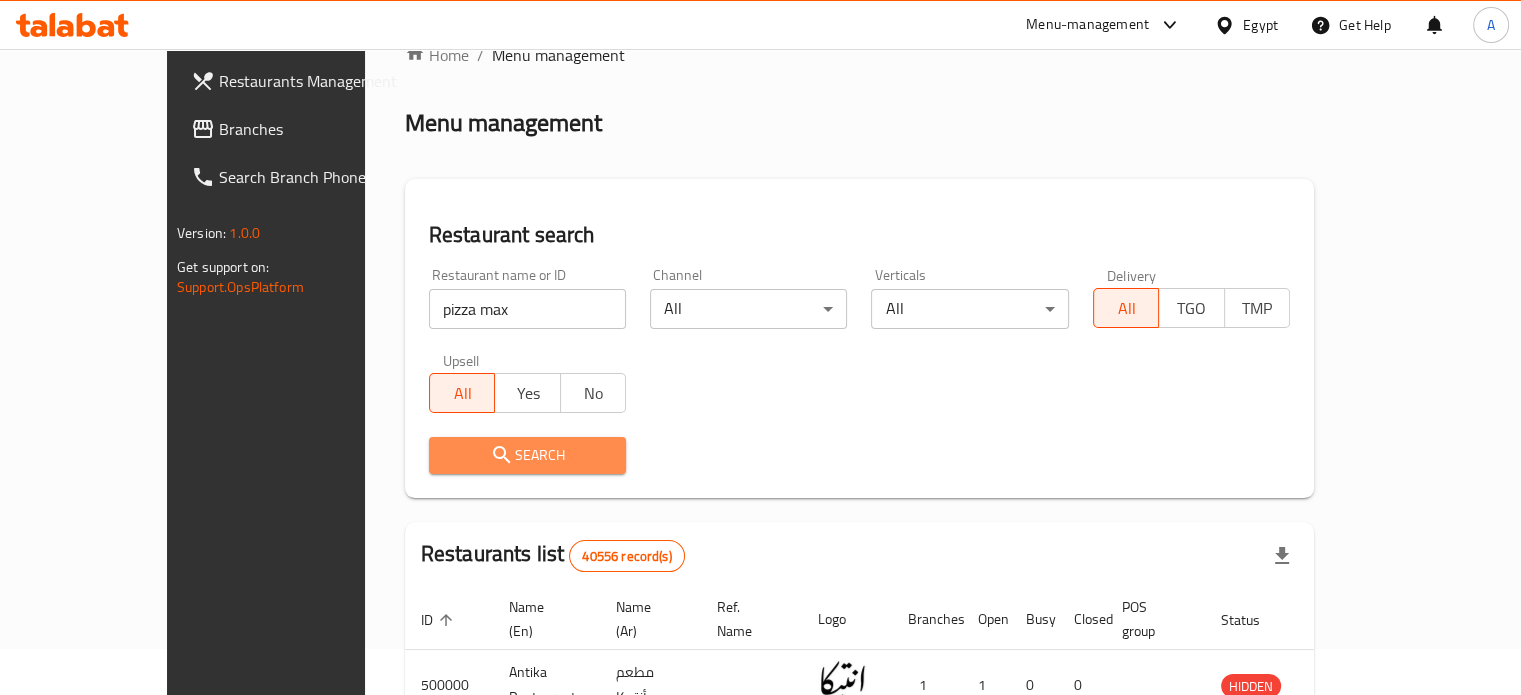 click on "Search" at bounding box center [527, 455] 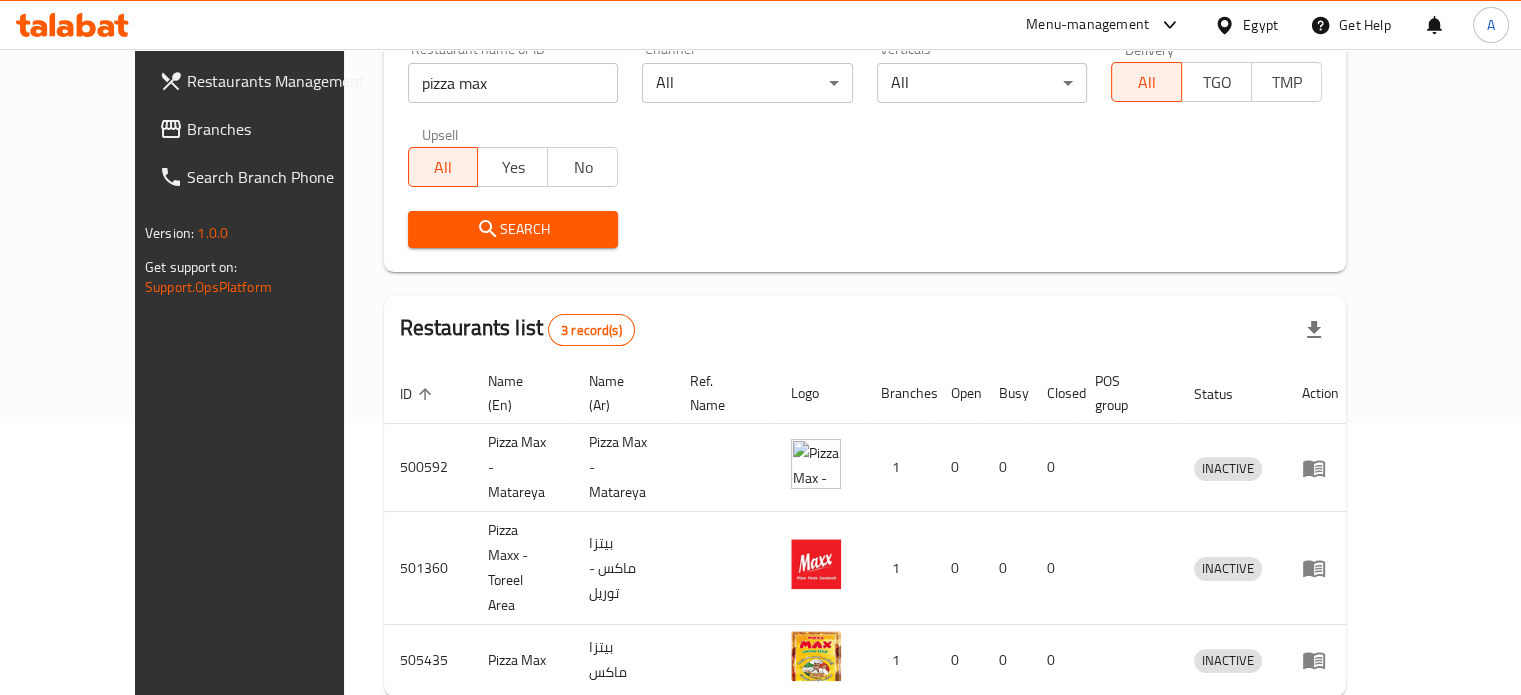 scroll, scrollTop: 271, scrollLeft: 0, axis: vertical 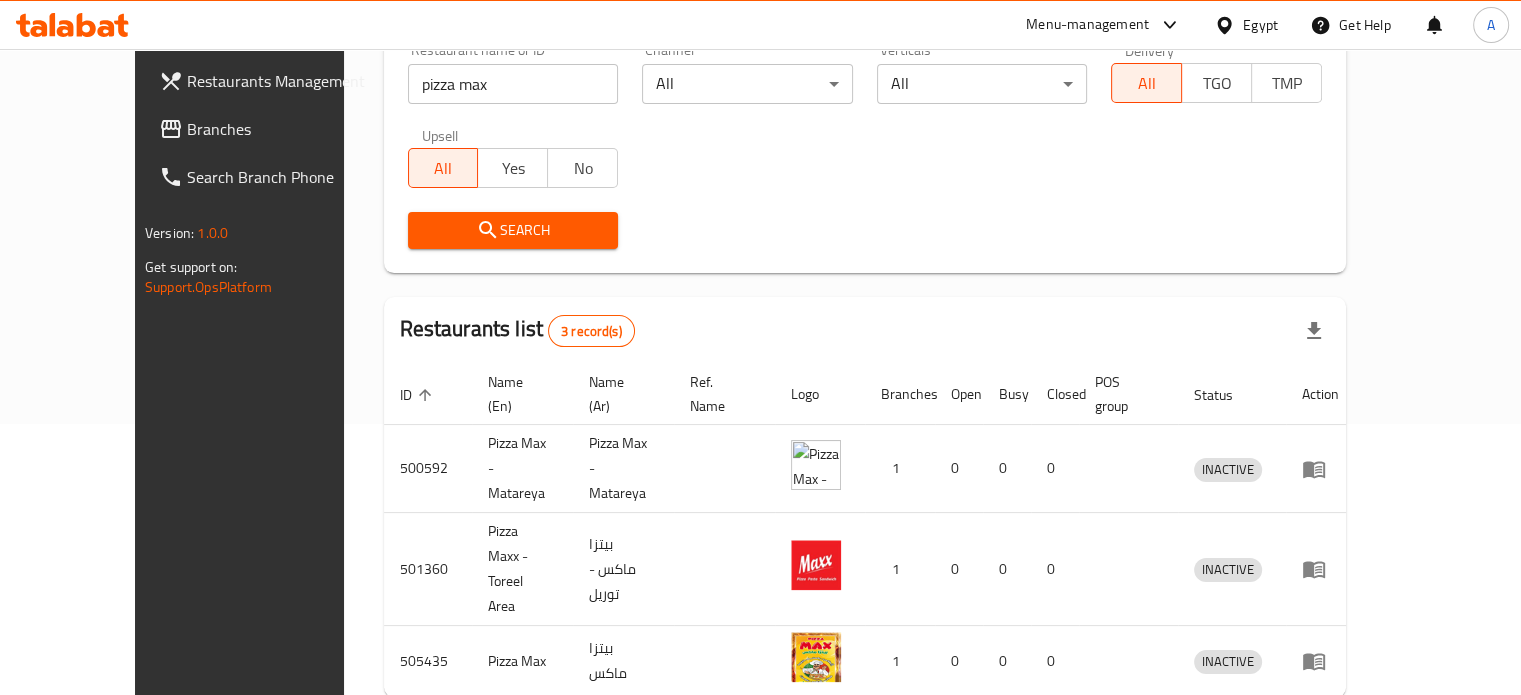 click on "pizza max" at bounding box center [513, 84] 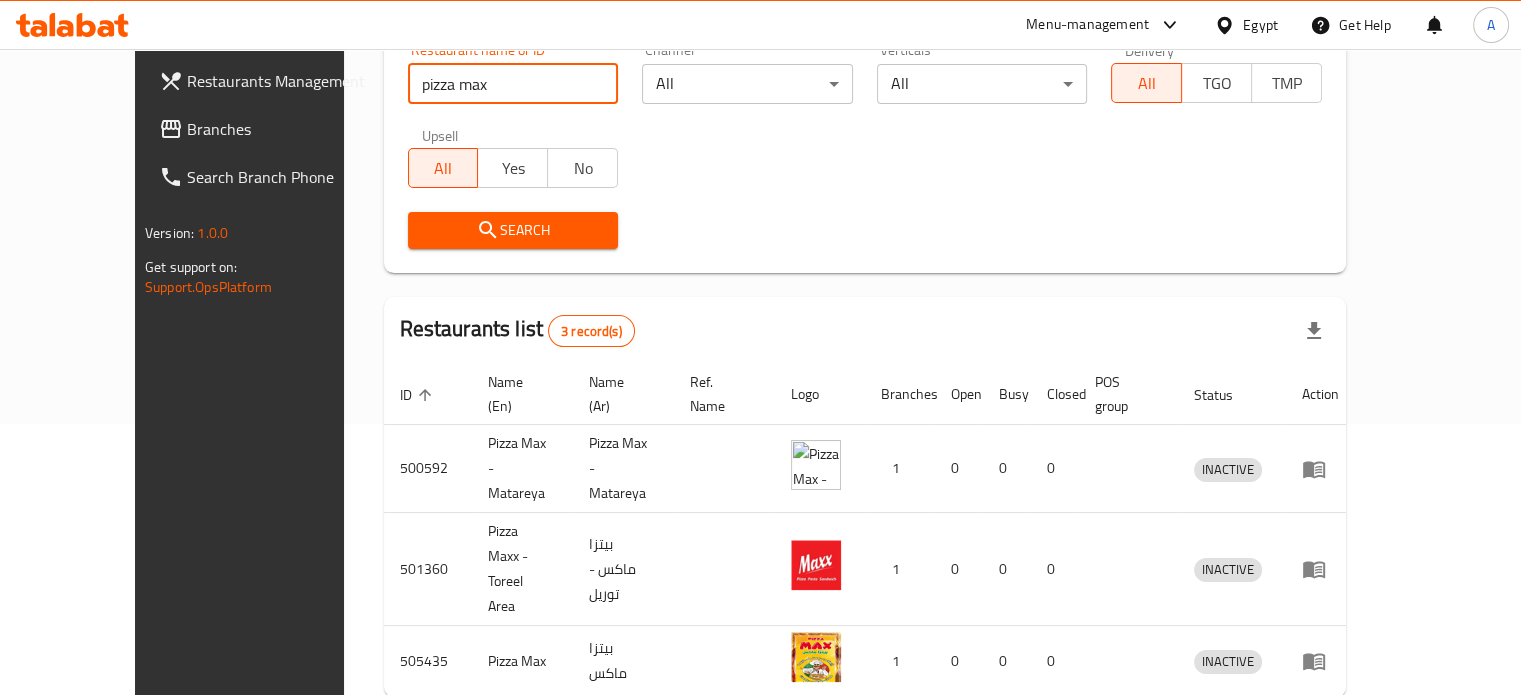 click on "pizza max" at bounding box center [513, 84] 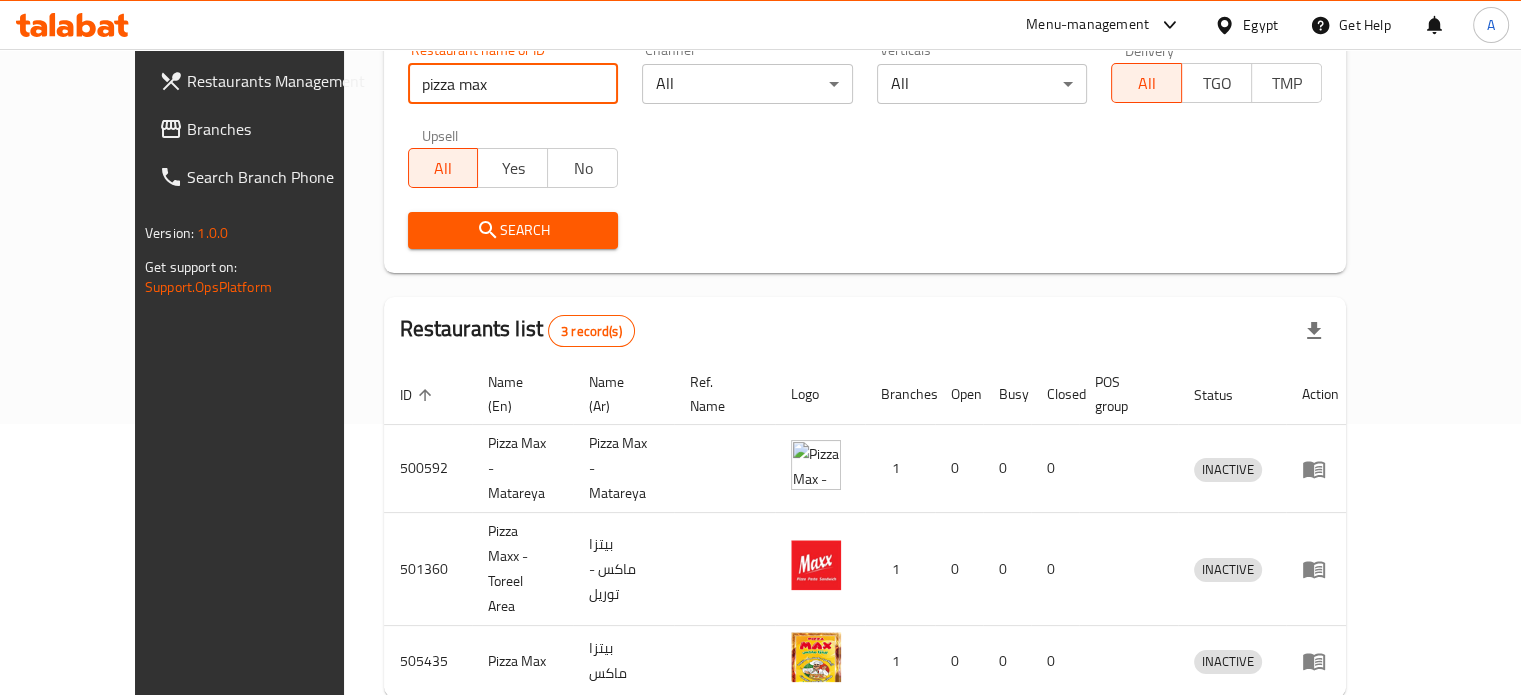 click on "pizza max" at bounding box center [513, 84] 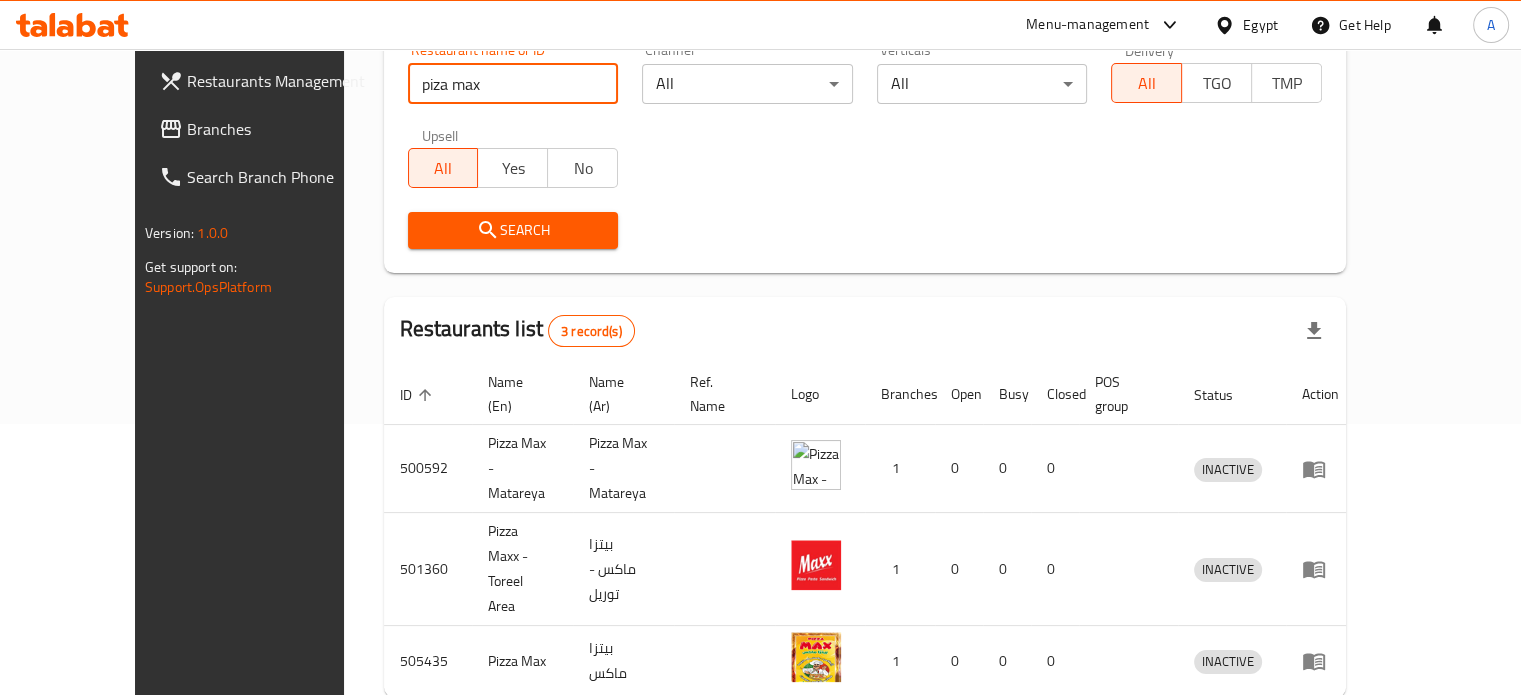 click on "Search" at bounding box center (513, 230) 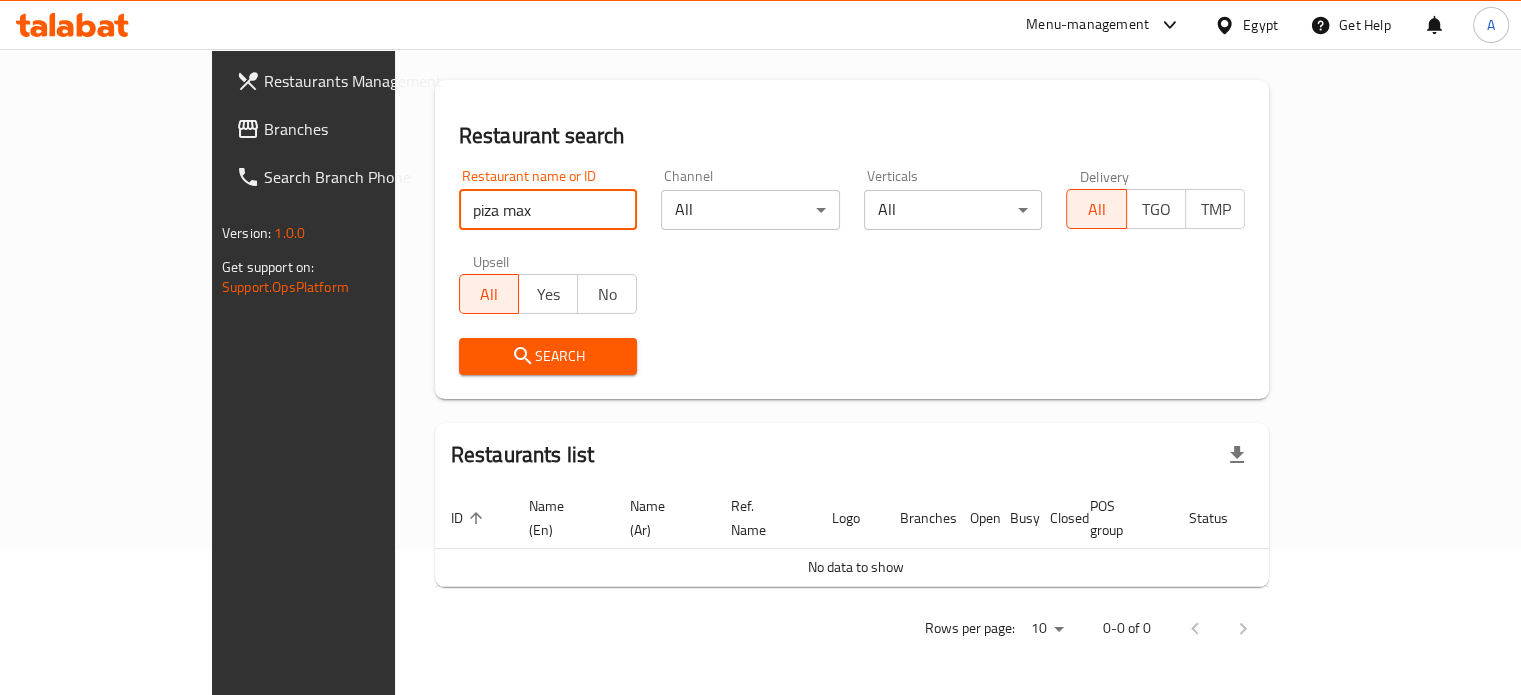 scroll, scrollTop: 121, scrollLeft: 0, axis: vertical 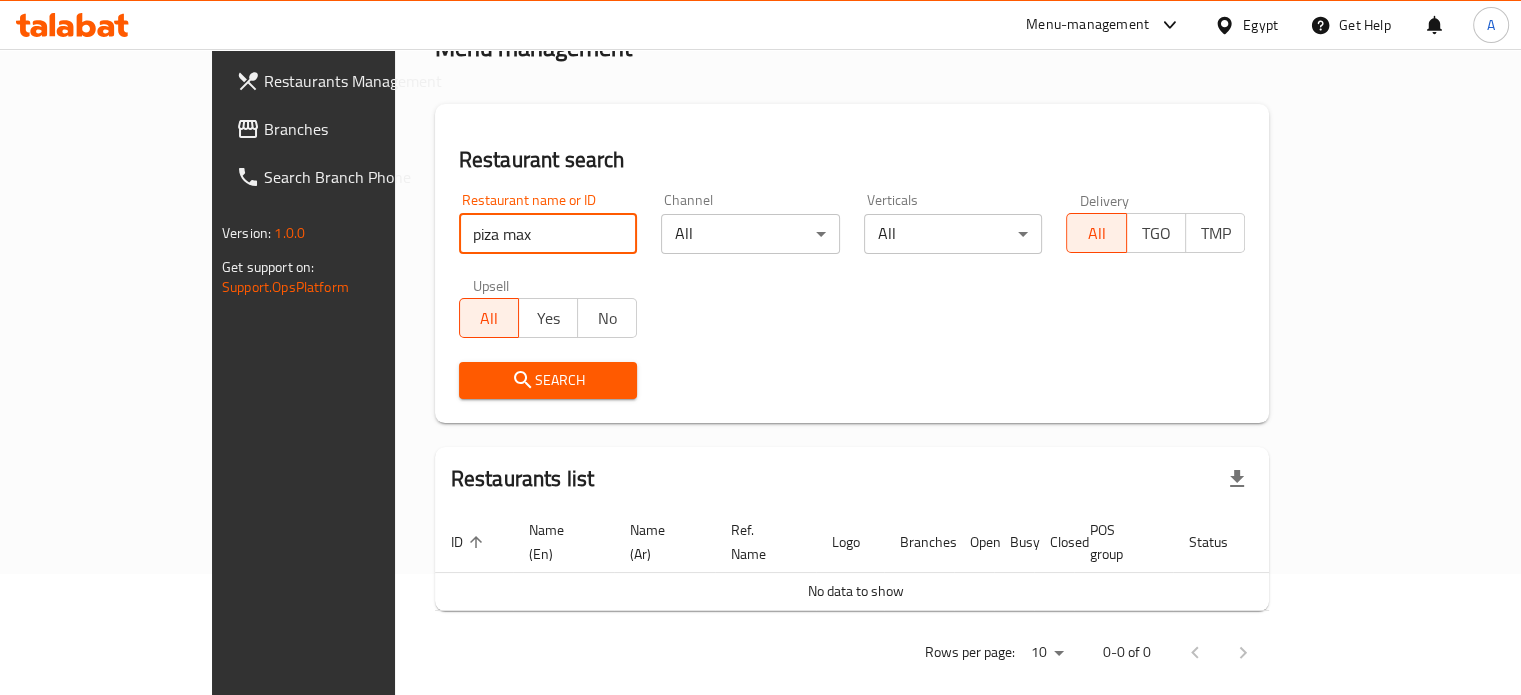 click on "piza max" at bounding box center (548, 234) 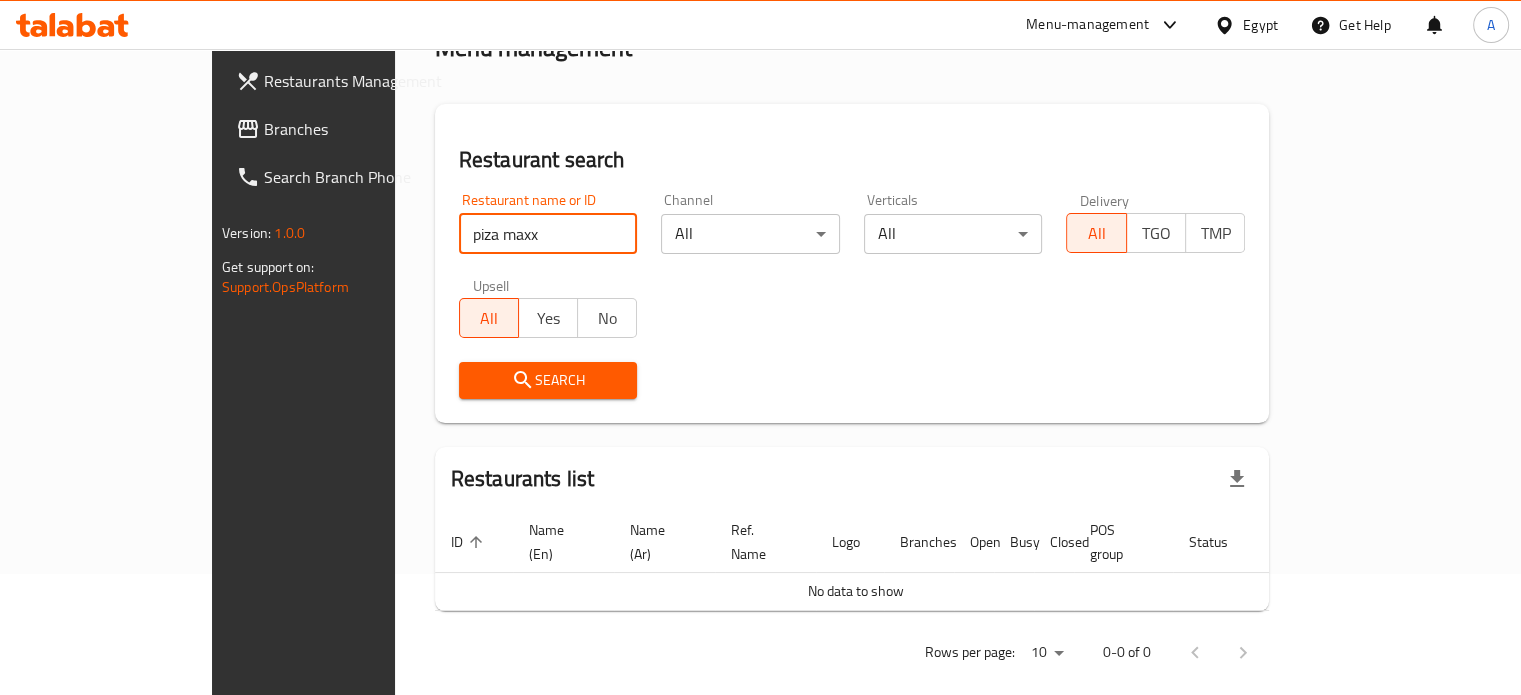 click on "Search" at bounding box center [548, 380] 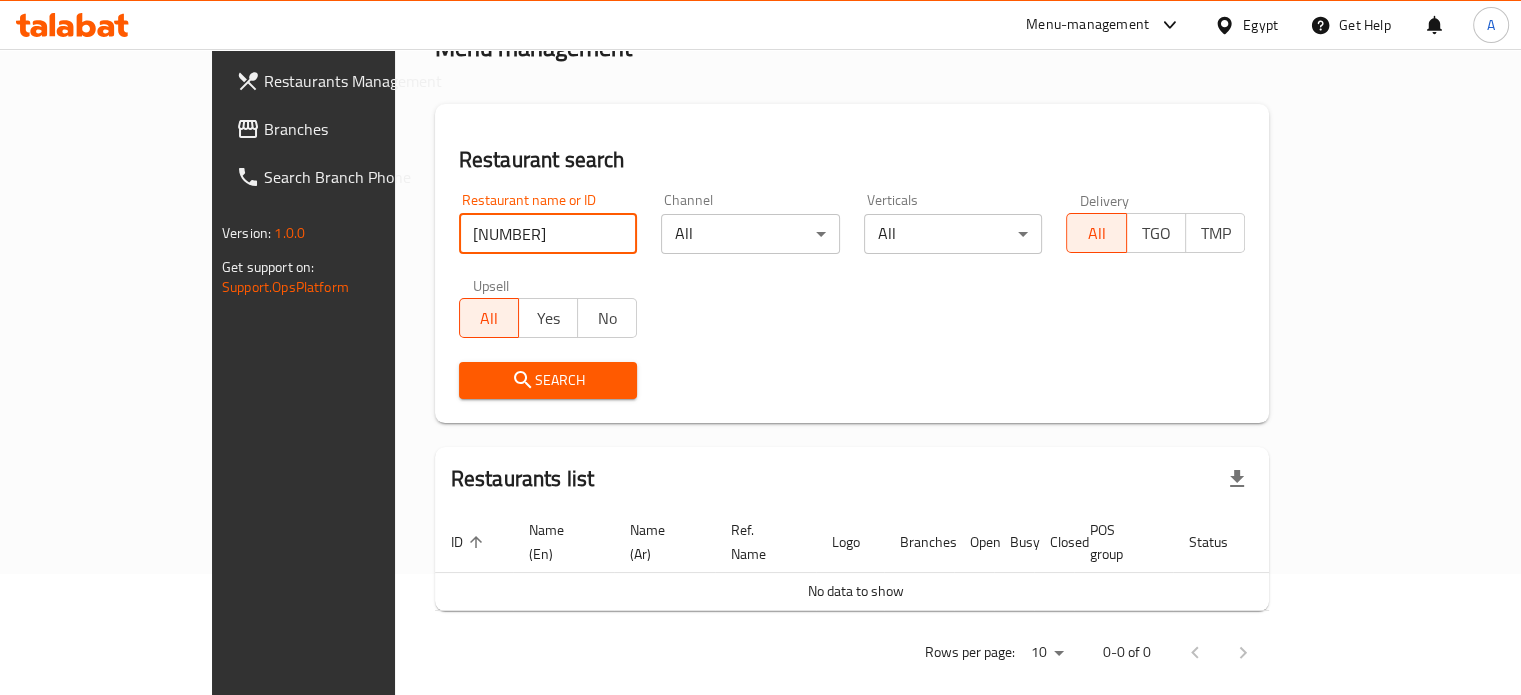 click on "Search" at bounding box center (548, 380) 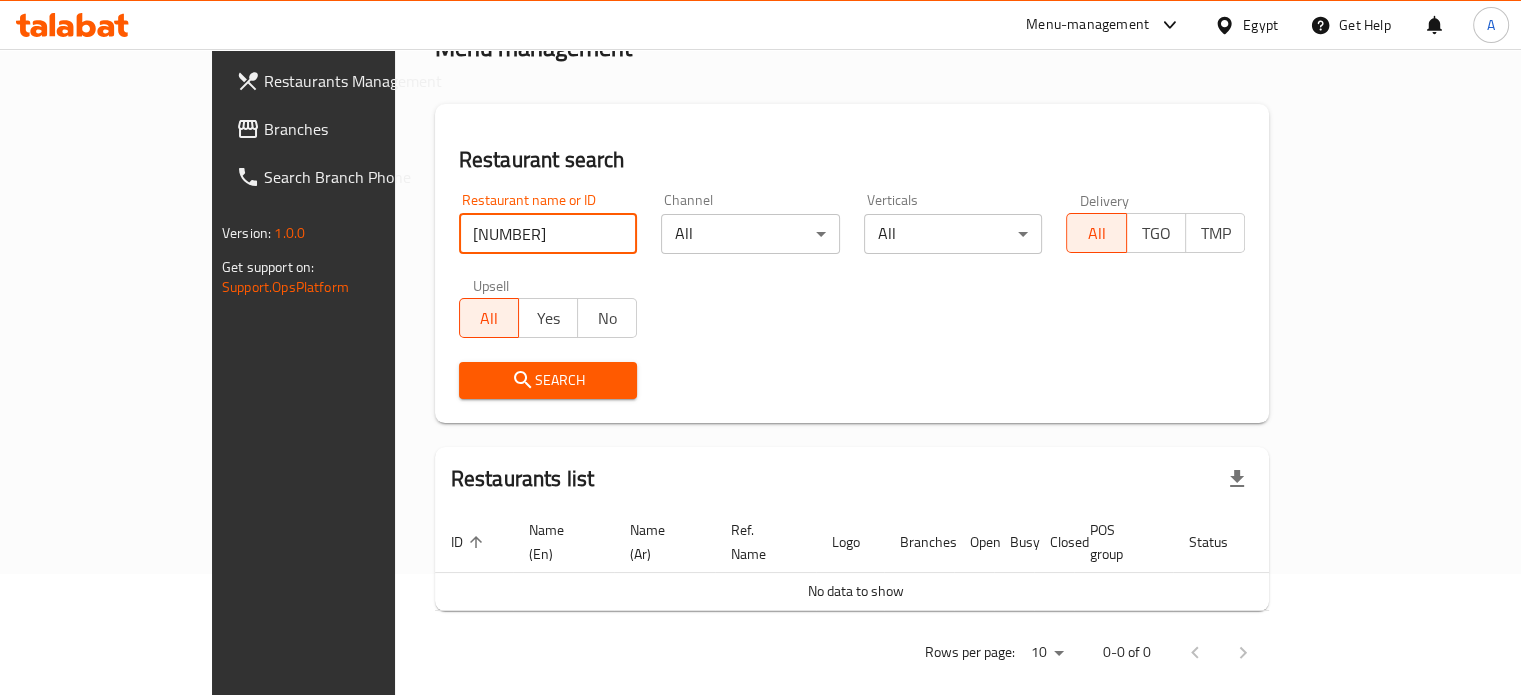 click on "[NUMBER]" at bounding box center (548, 234) 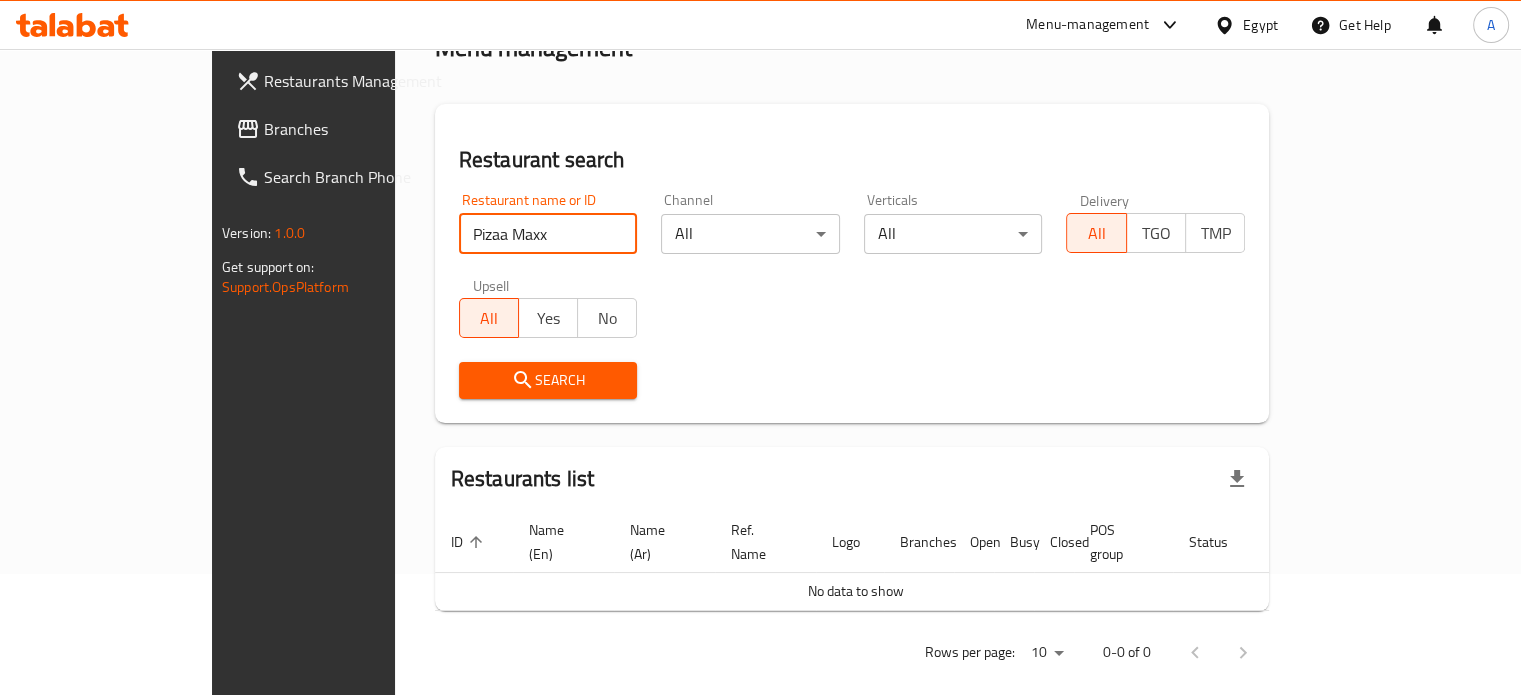 type on "Pizaa Maxx" 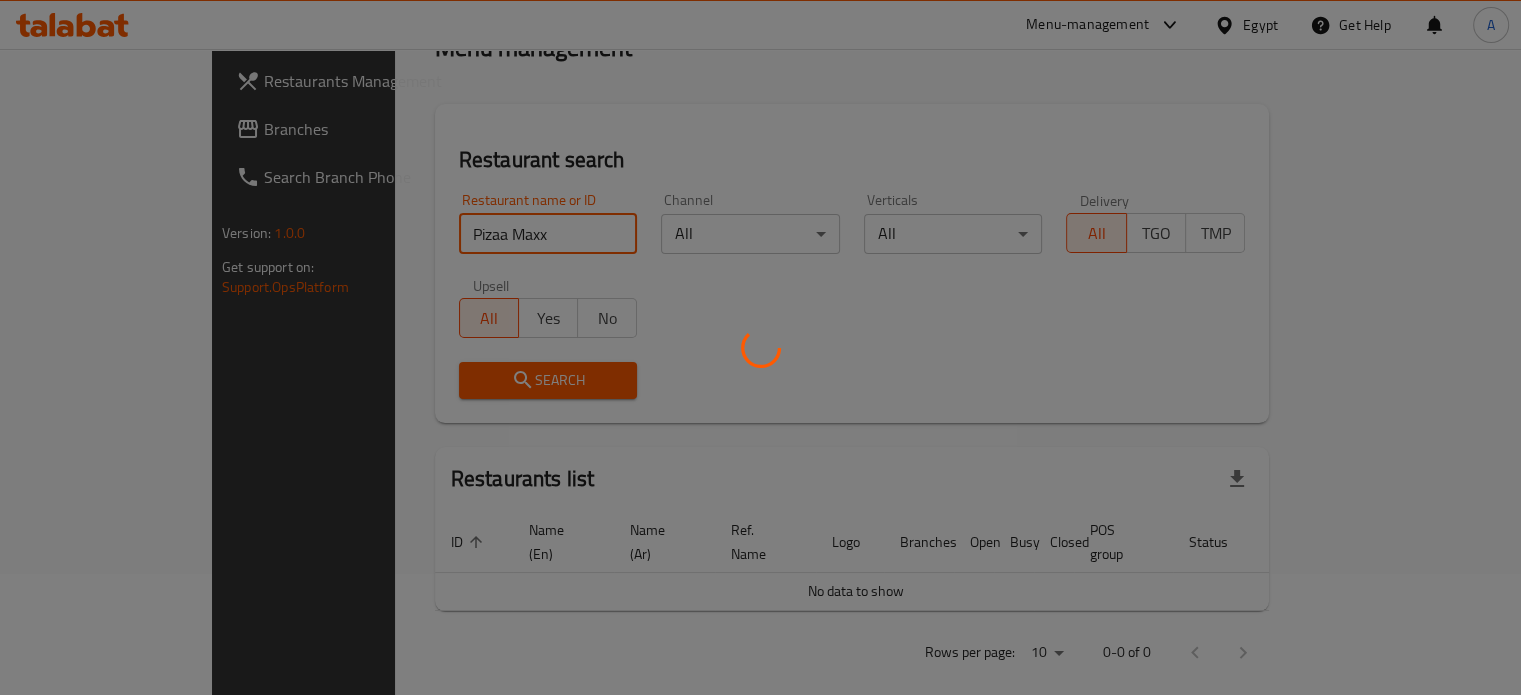 scroll, scrollTop: 156, scrollLeft: 0, axis: vertical 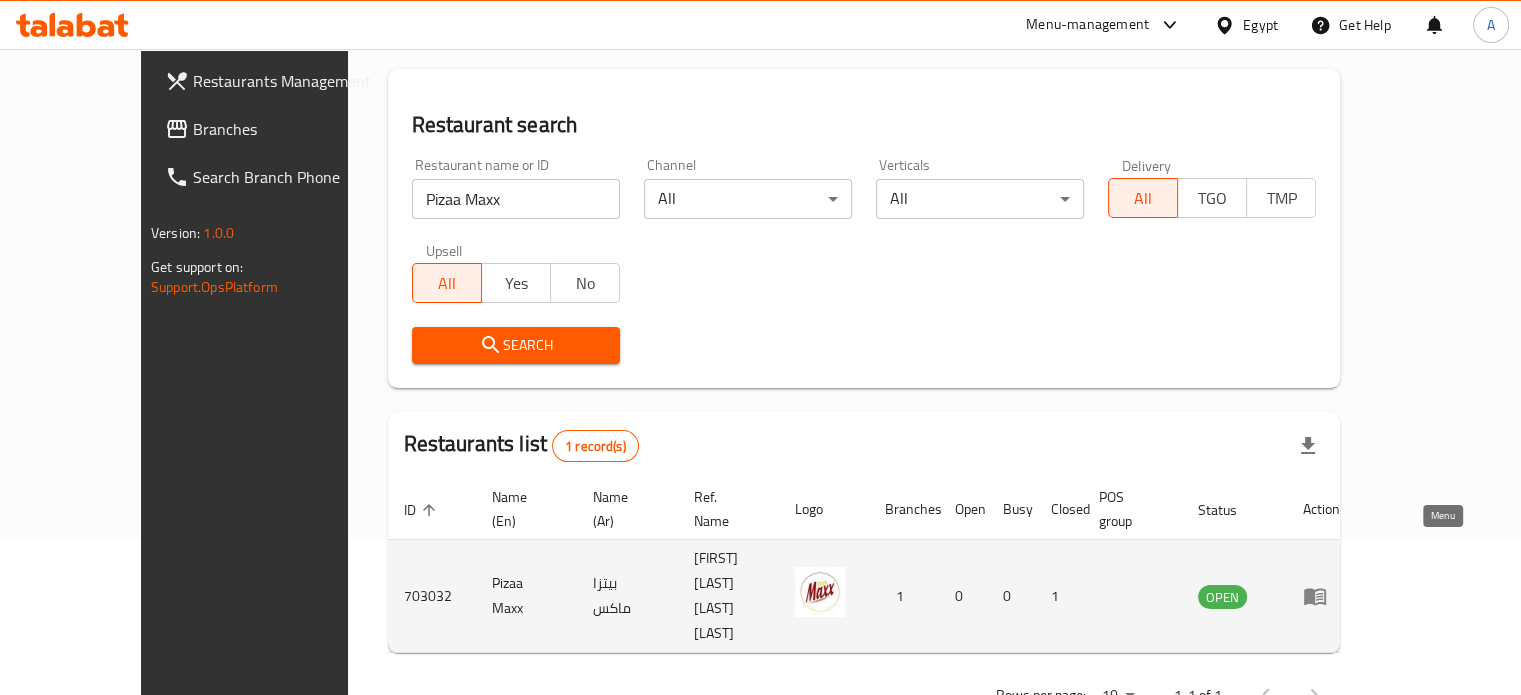 click 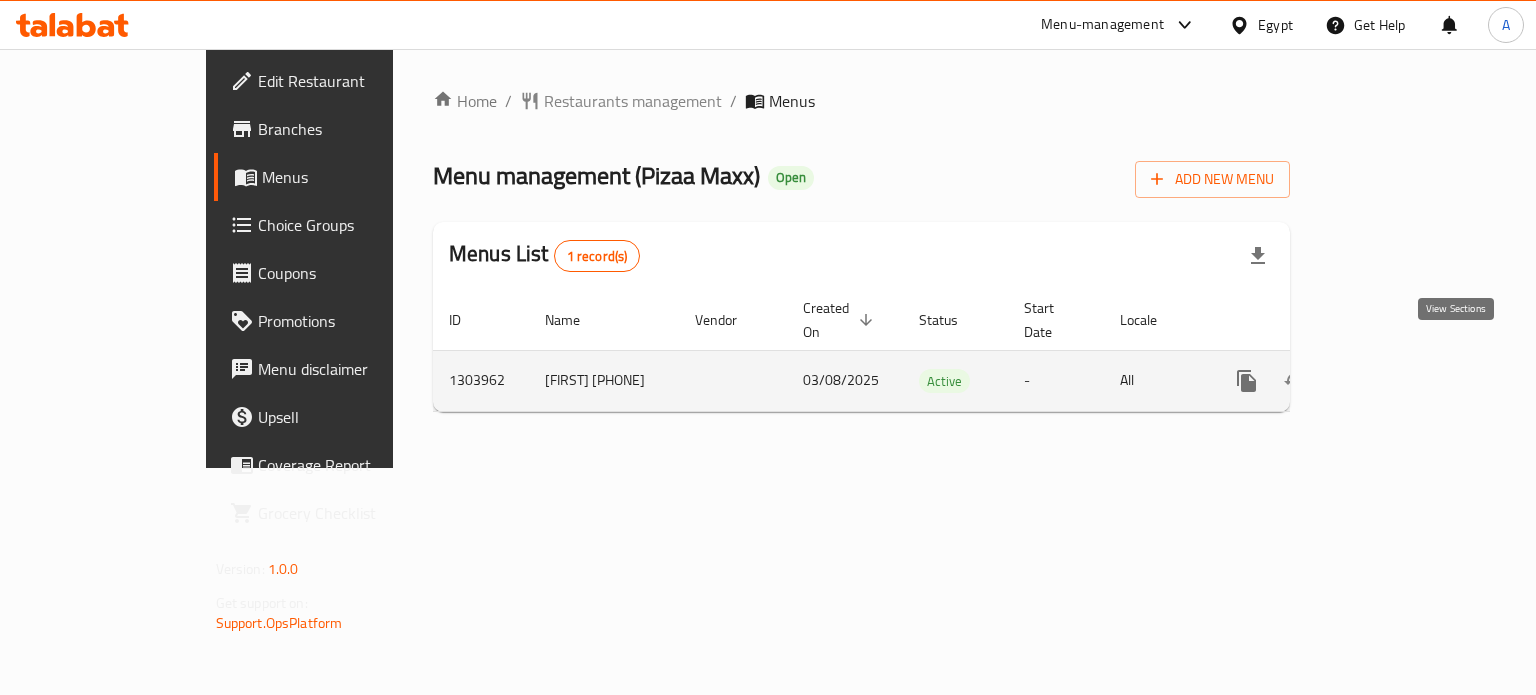click at bounding box center [1391, 381] 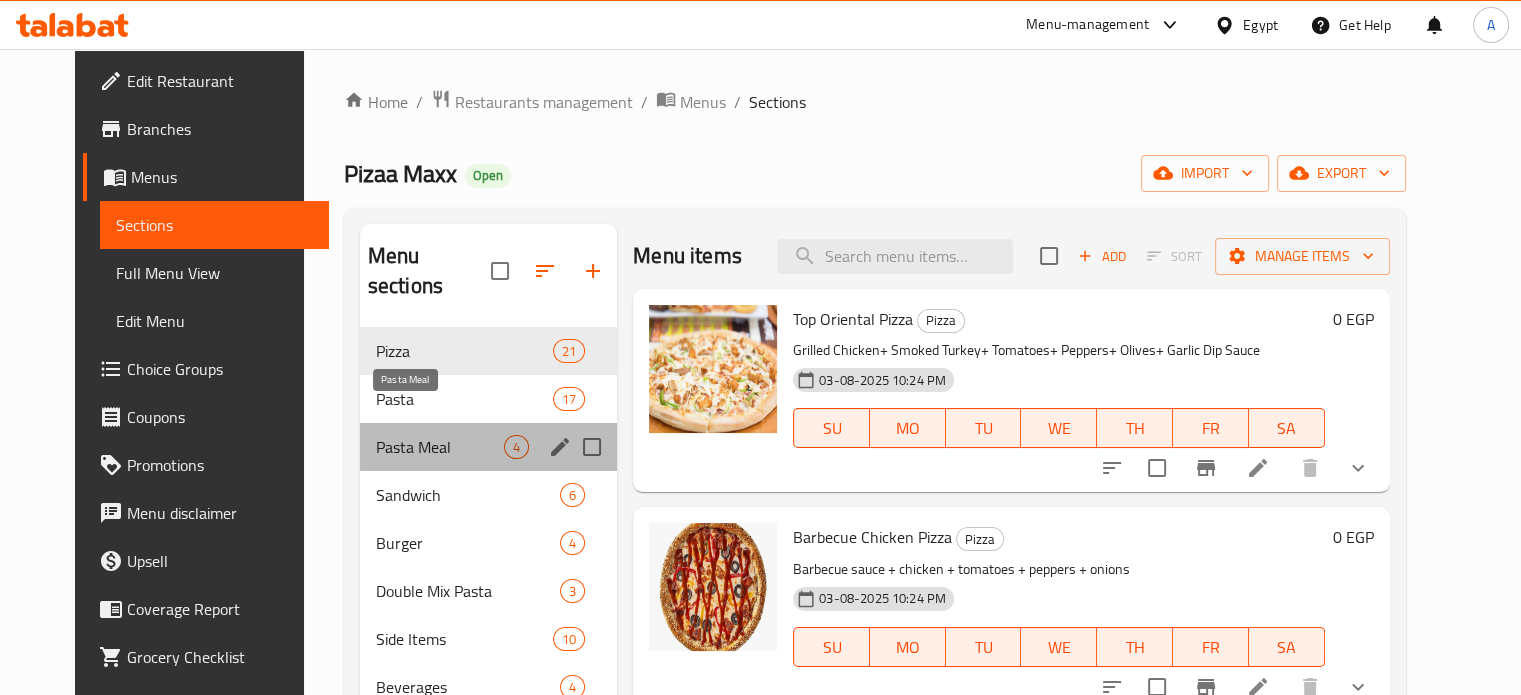 click on "Pasta Meal" at bounding box center [440, 447] 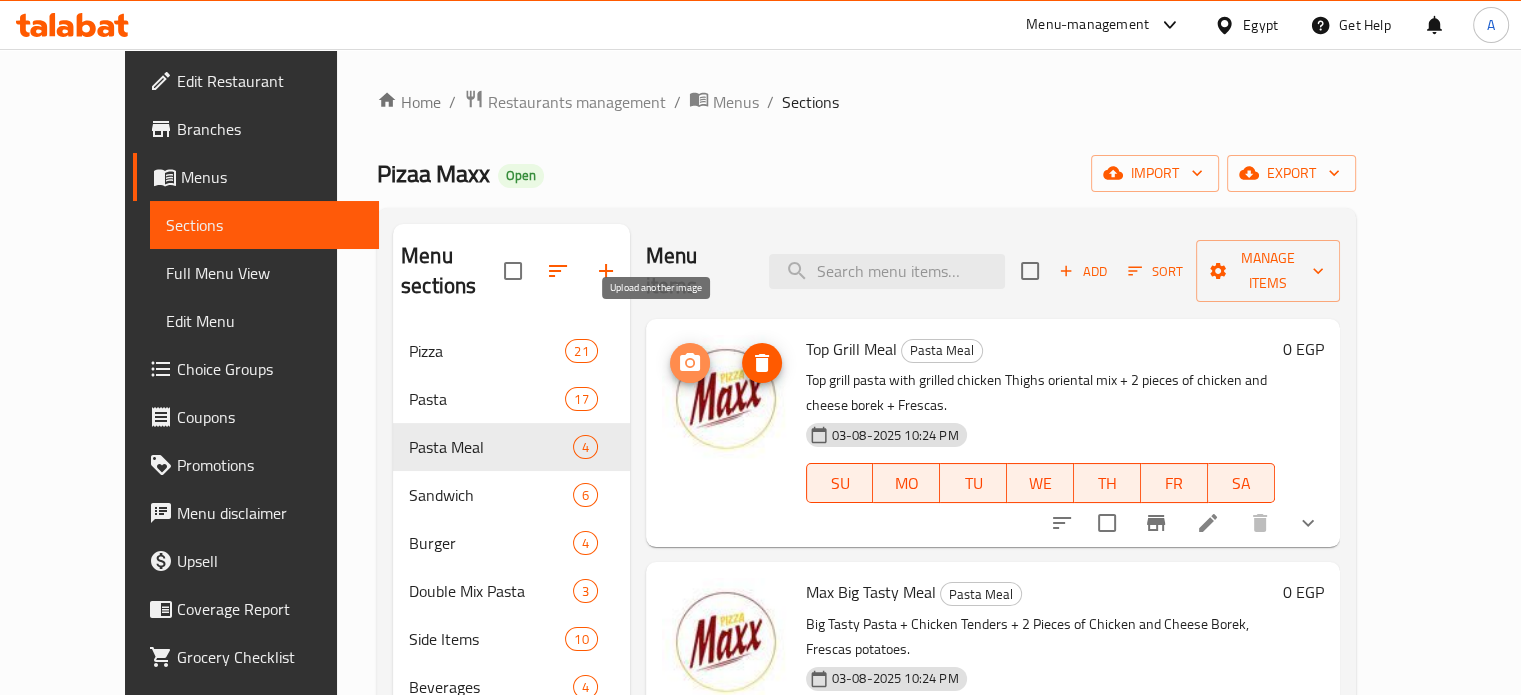 click 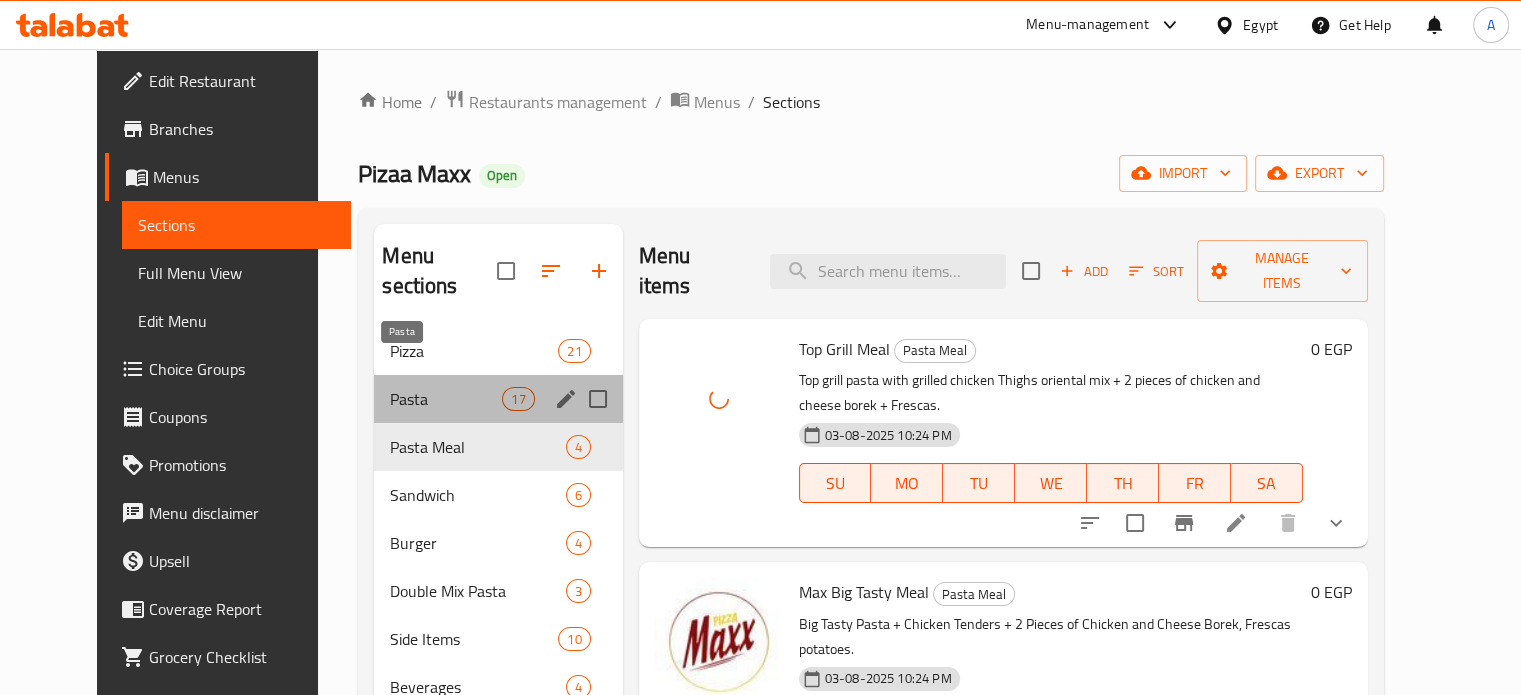 click on "Pasta" at bounding box center (446, 399) 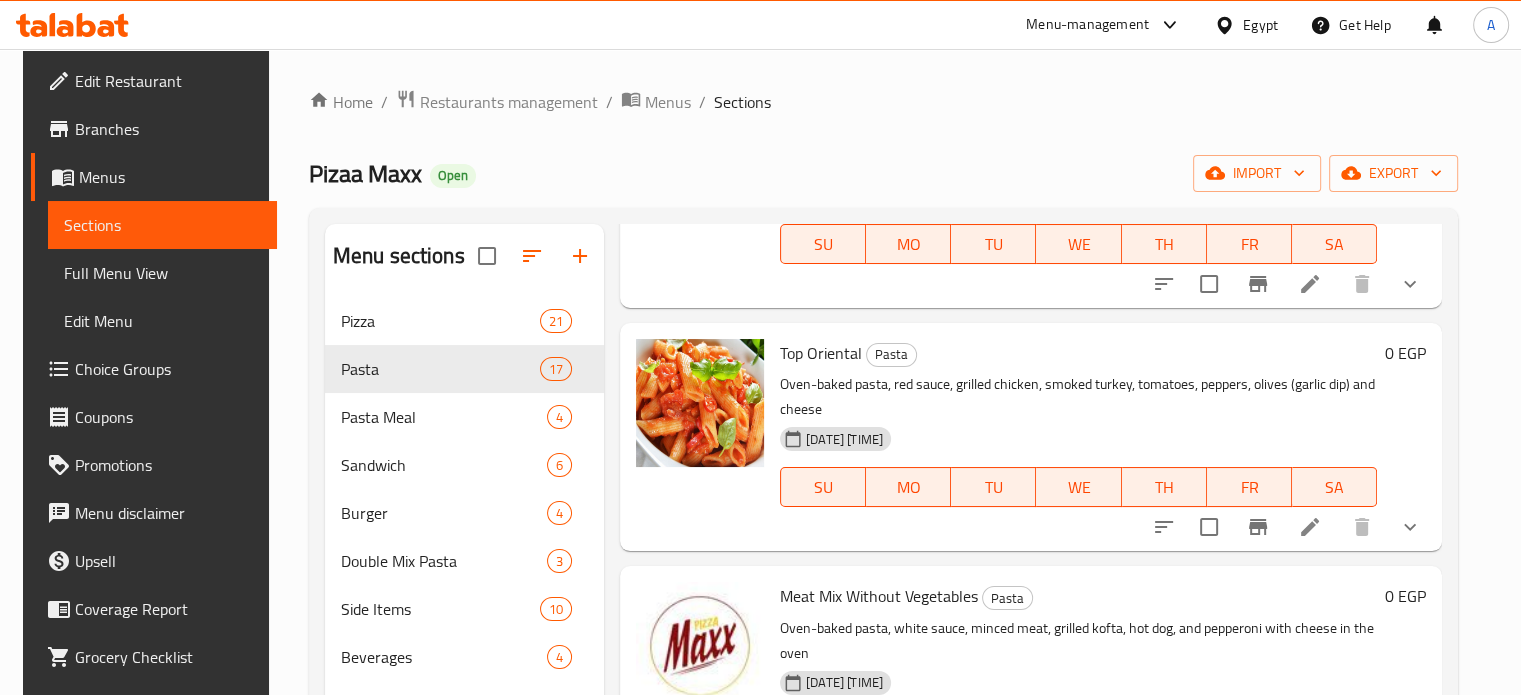 scroll, scrollTop: 2628, scrollLeft: 0, axis: vertical 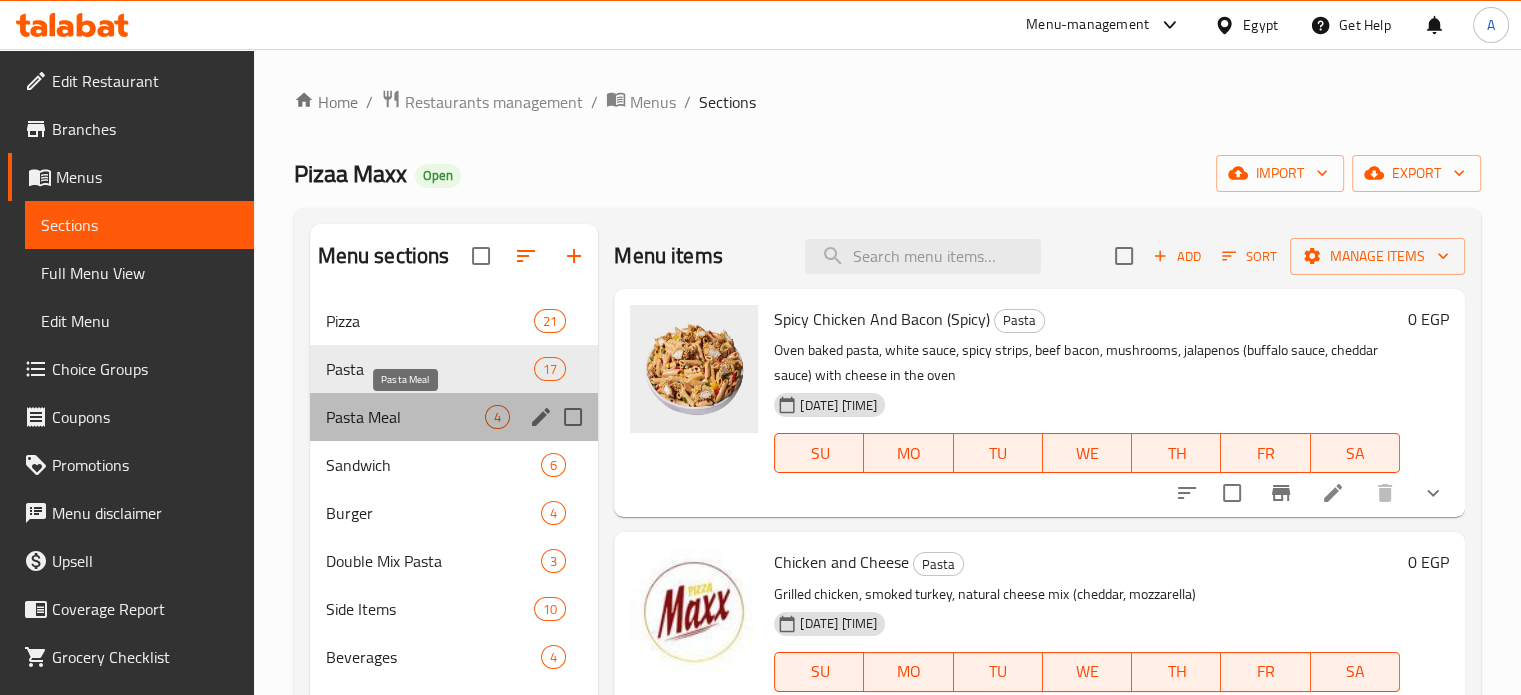click on "Pasta Meal" at bounding box center (406, 417) 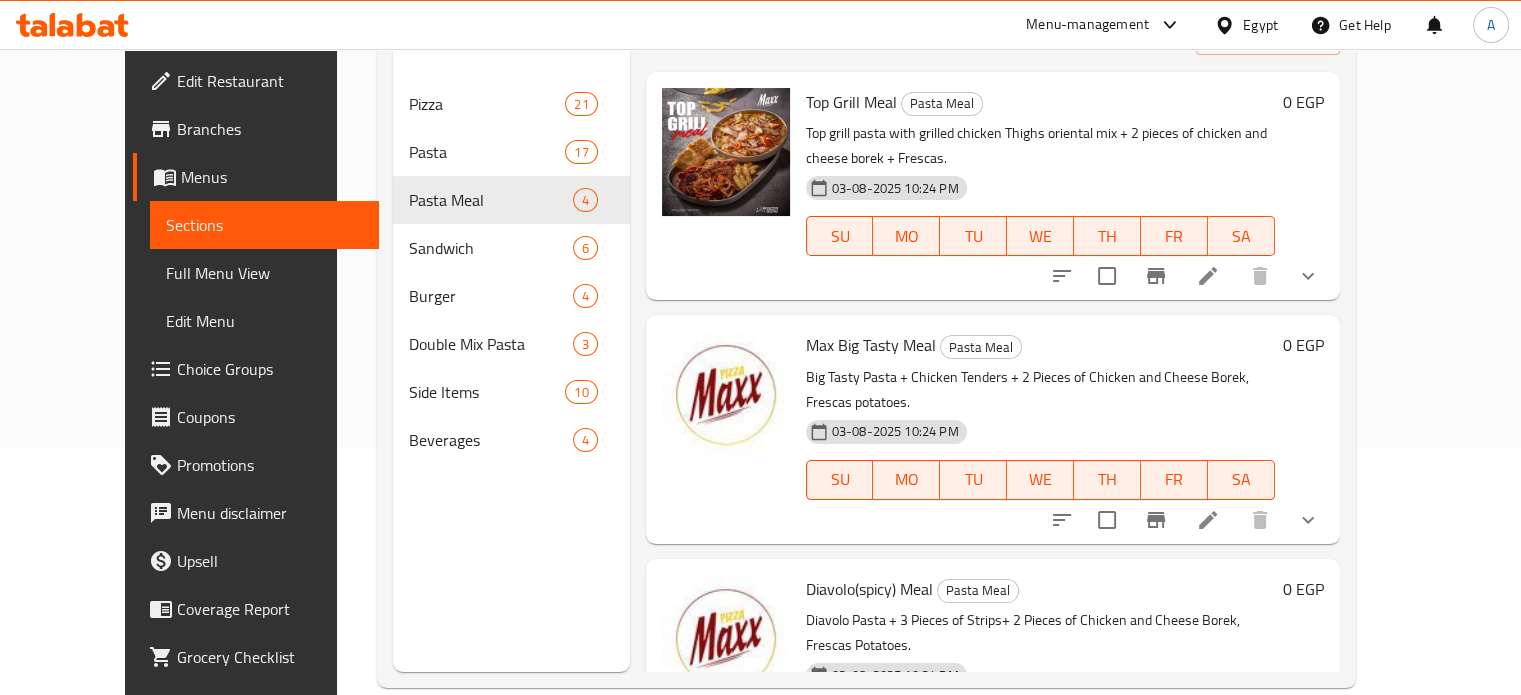 scroll, scrollTop: 280, scrollLeft: 0, axis: vertical 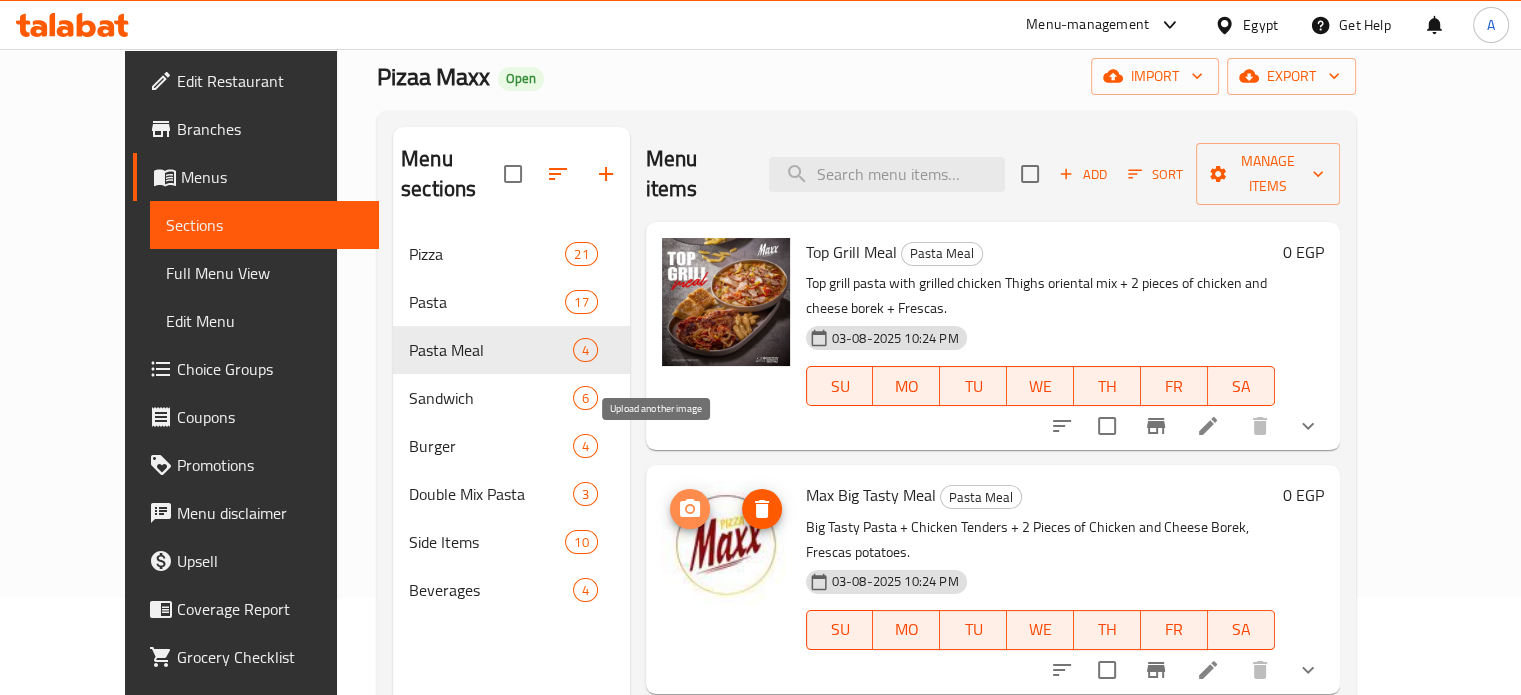 click 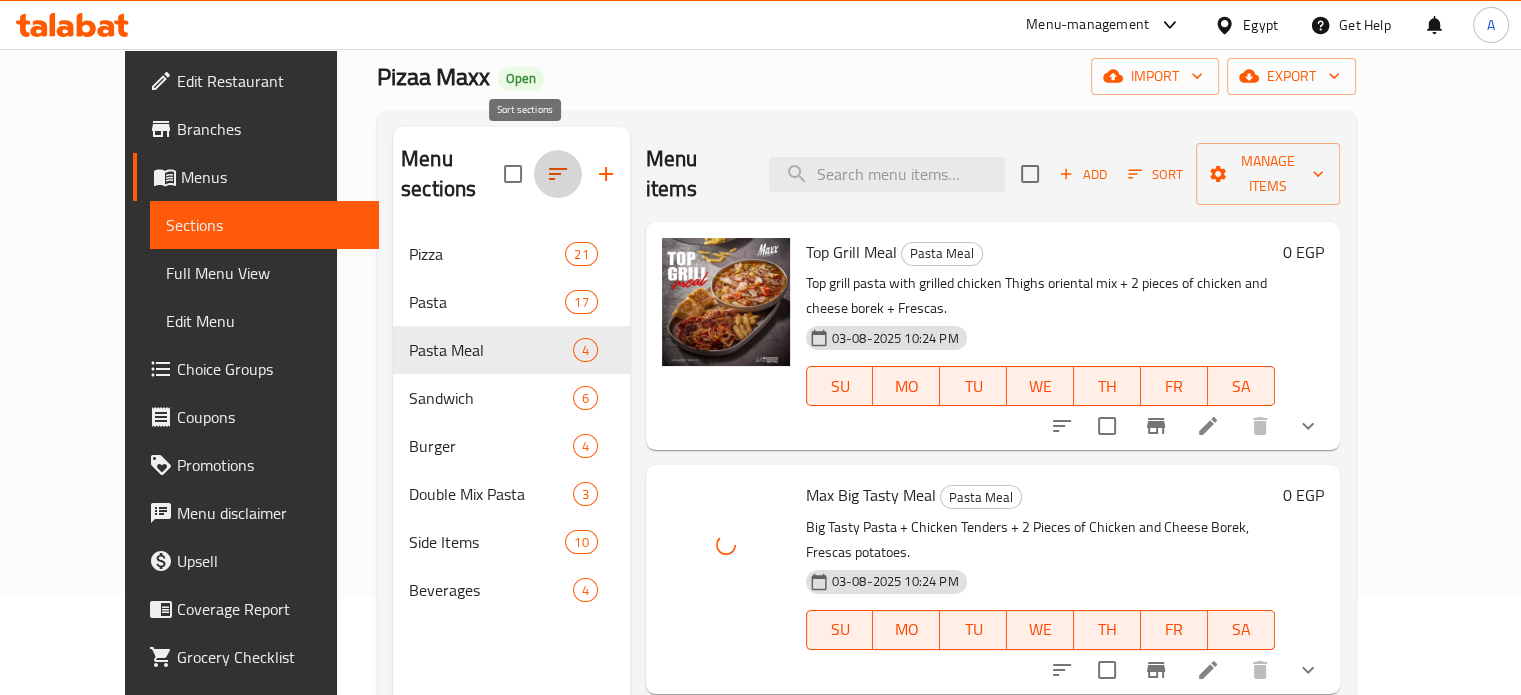 click 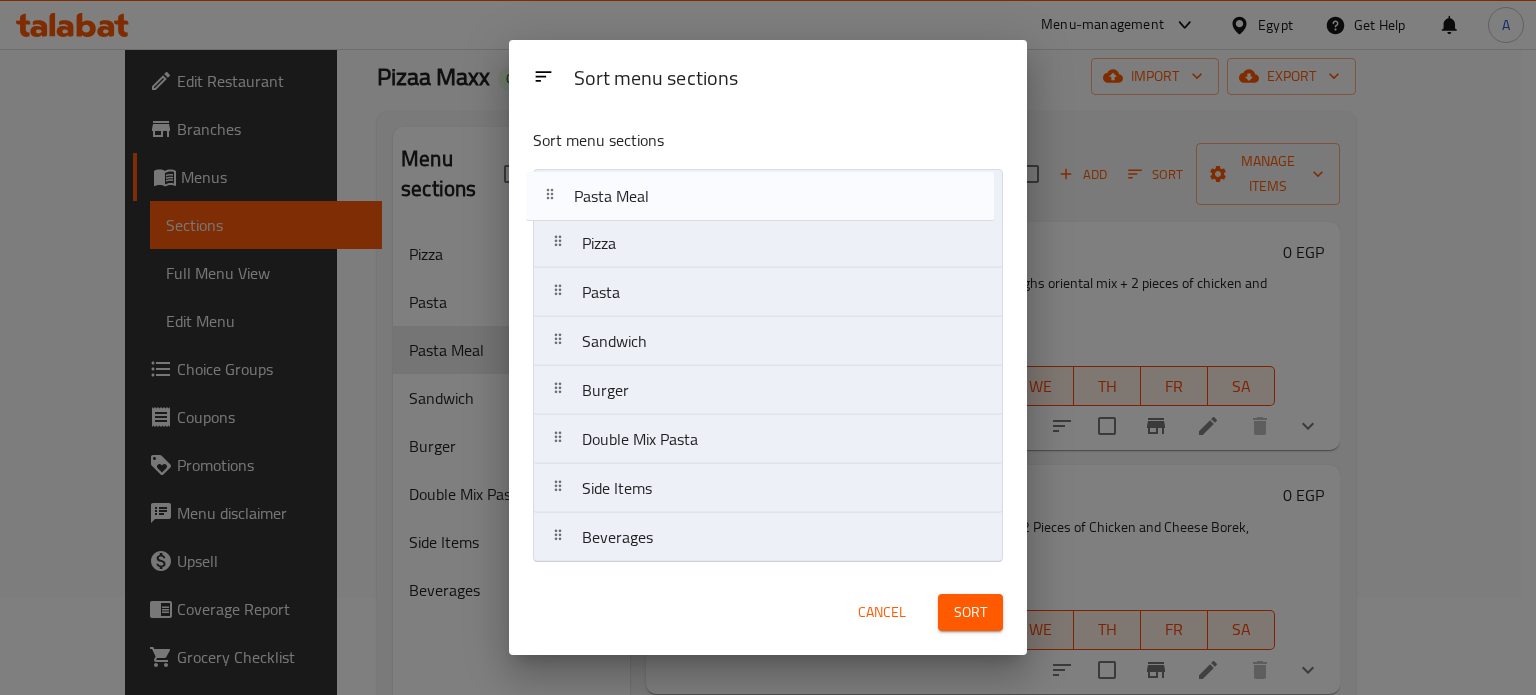 drag, startPoint x: 560, startPoint y: 288, endPoint x: 552, endPoint y: 187, distance: 101.31634 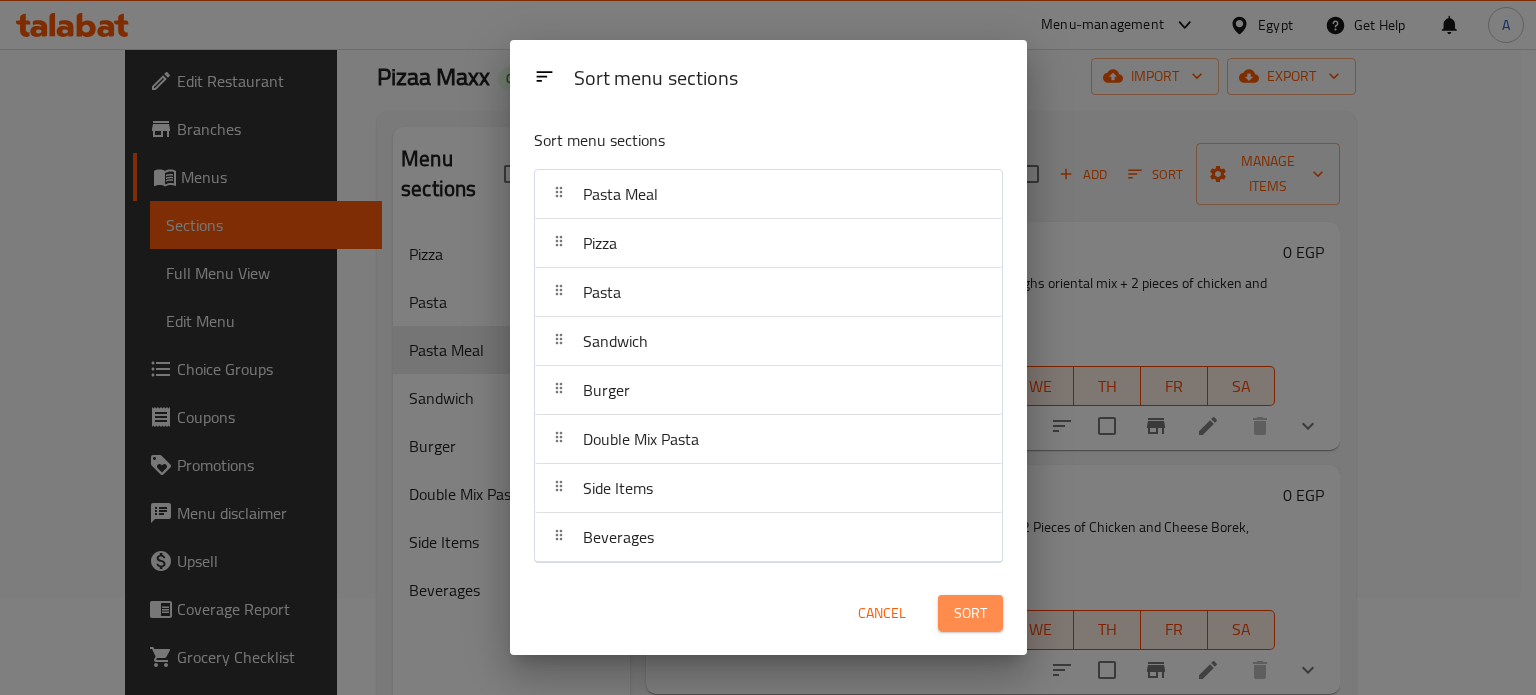 click on "Sort" at bounding box center [970, 613] 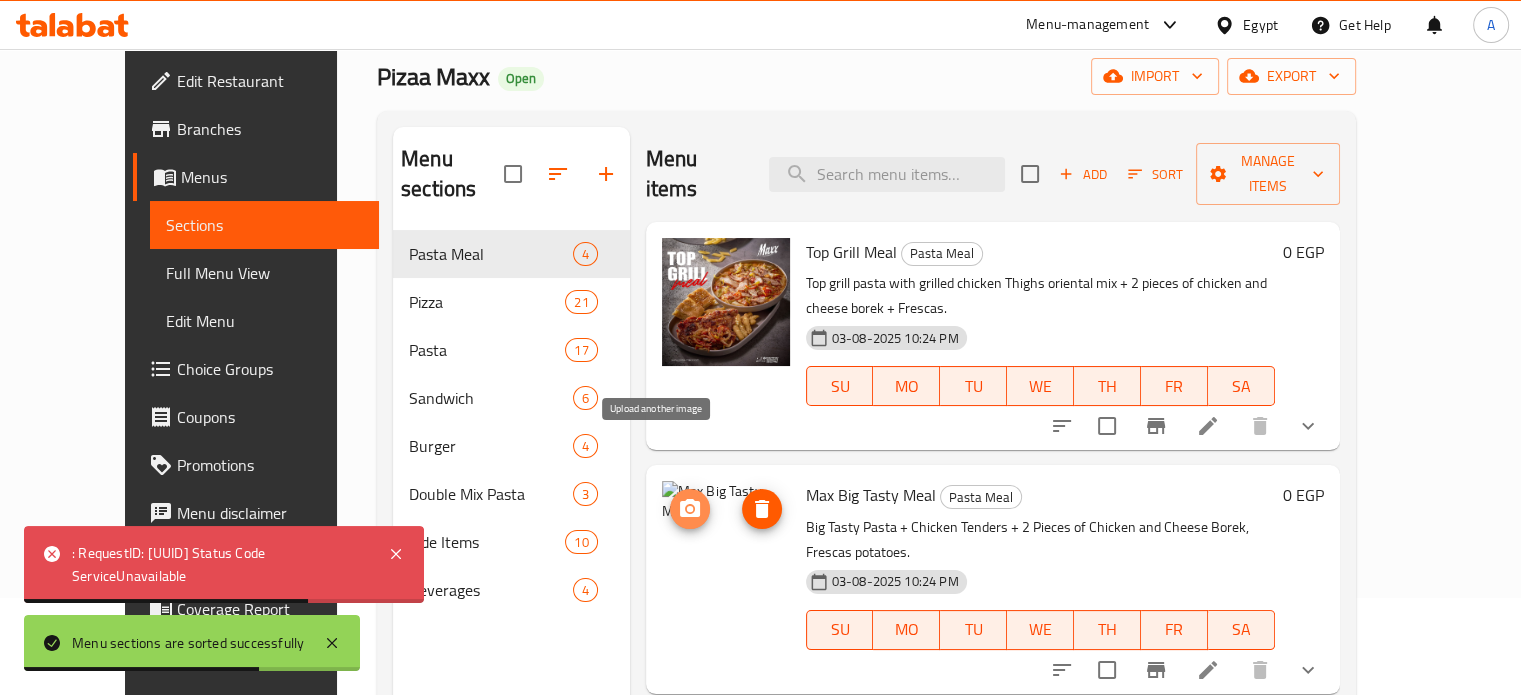click 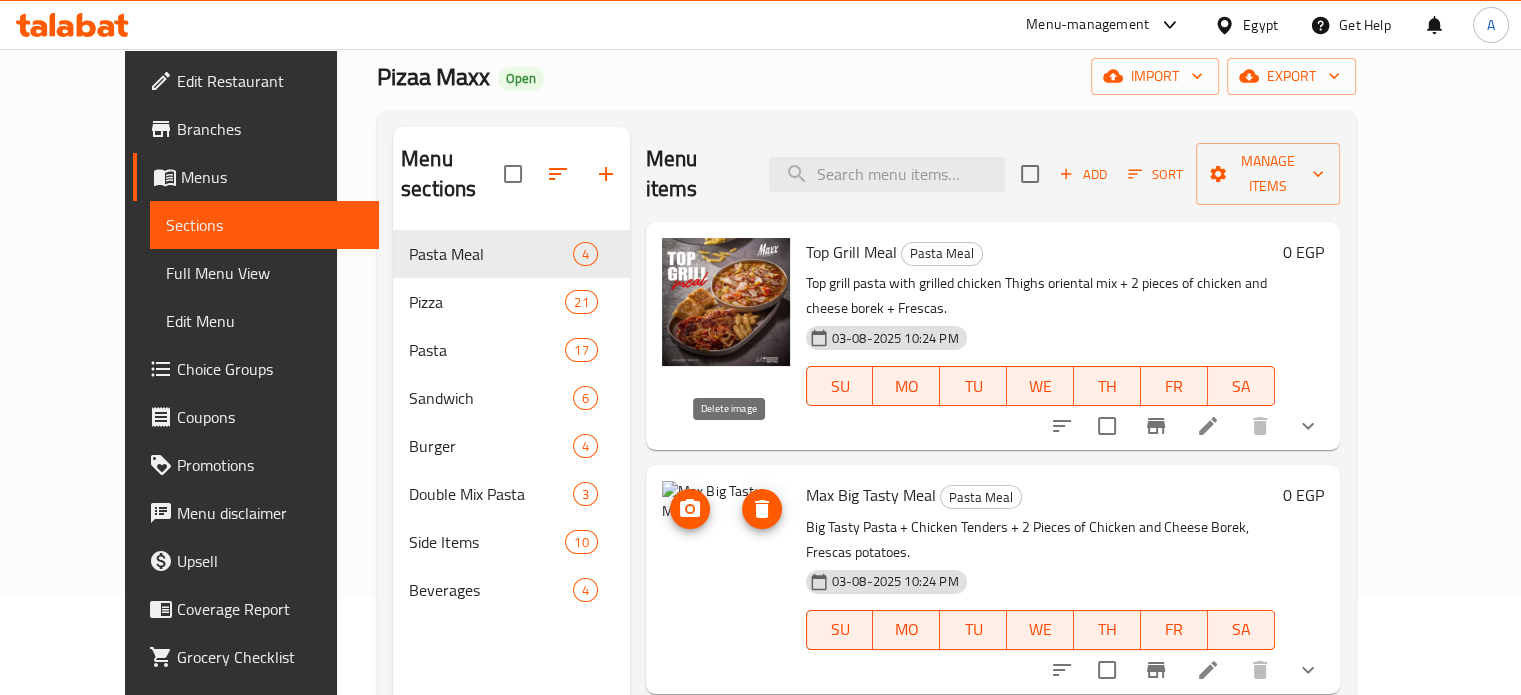 click 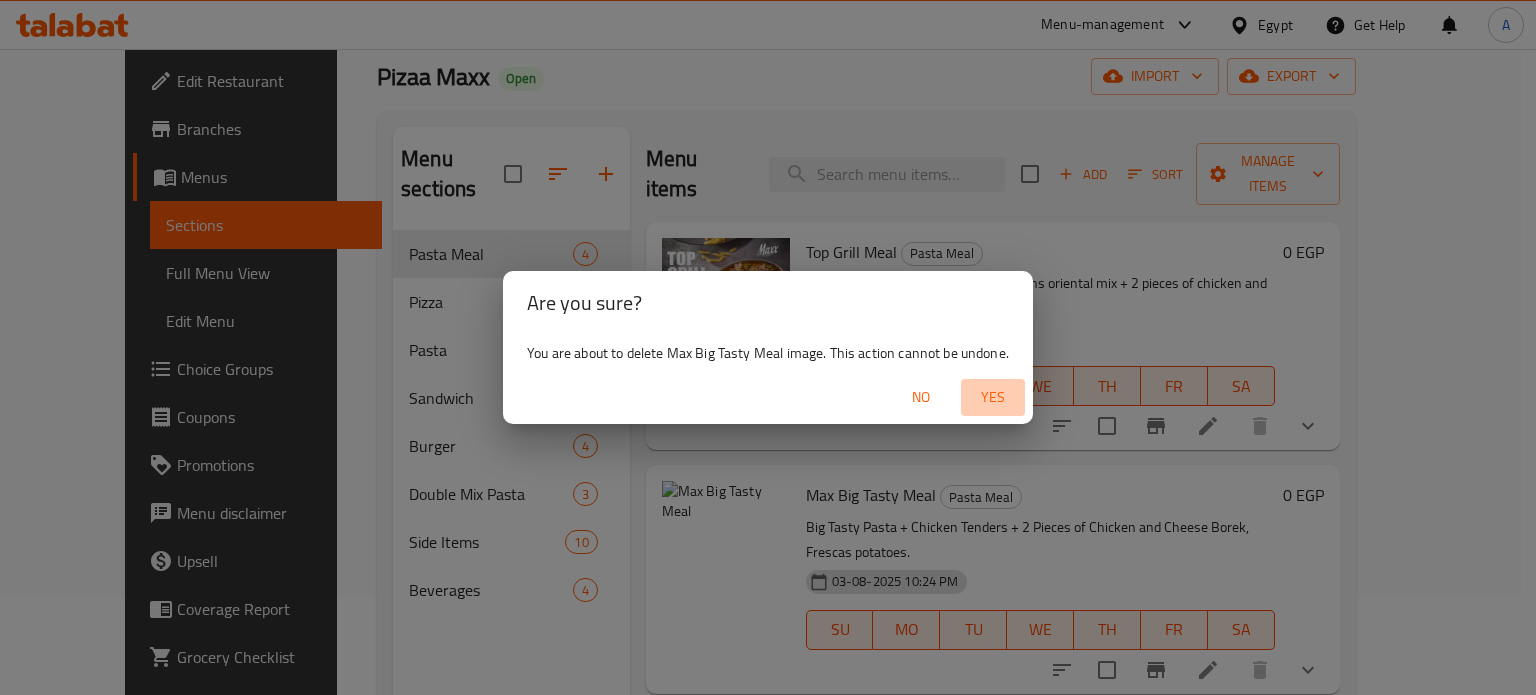 click on "Yes" at bounding box center (993, 397) 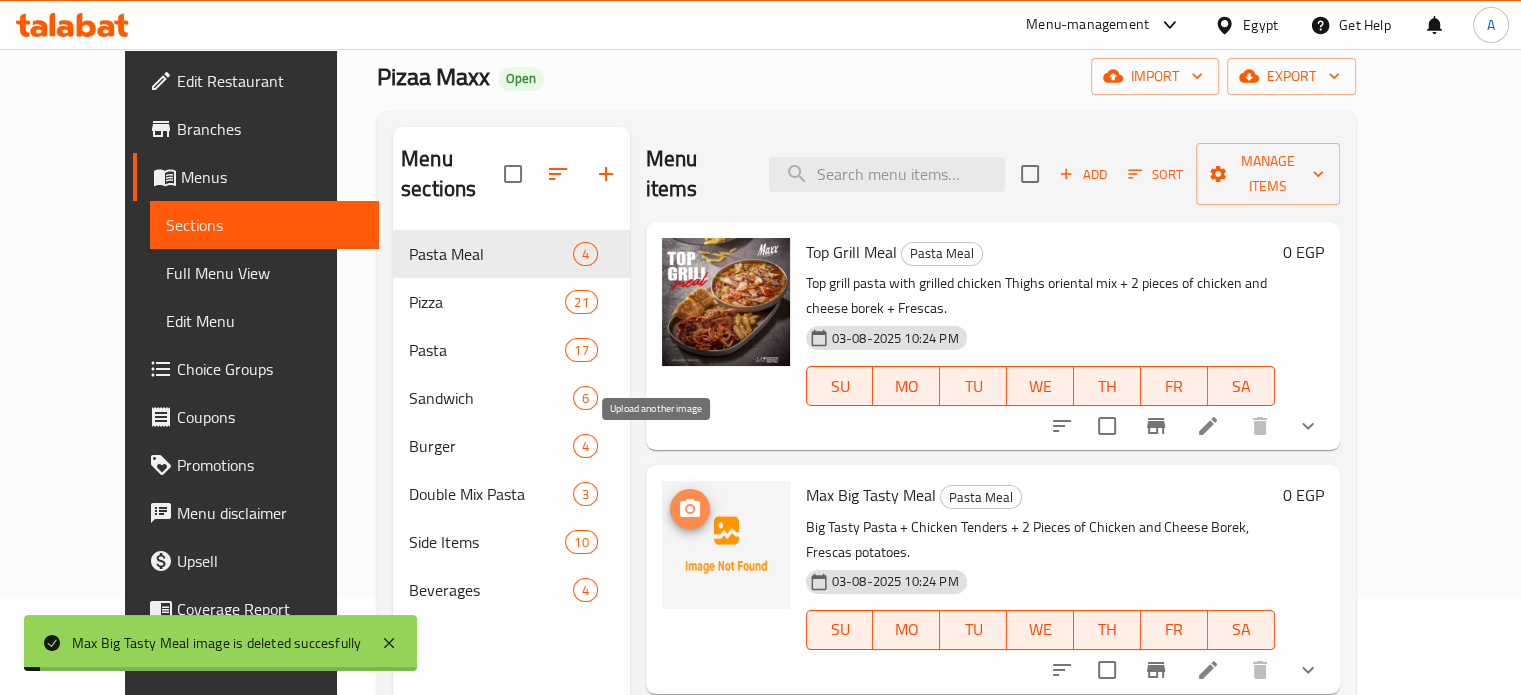 click 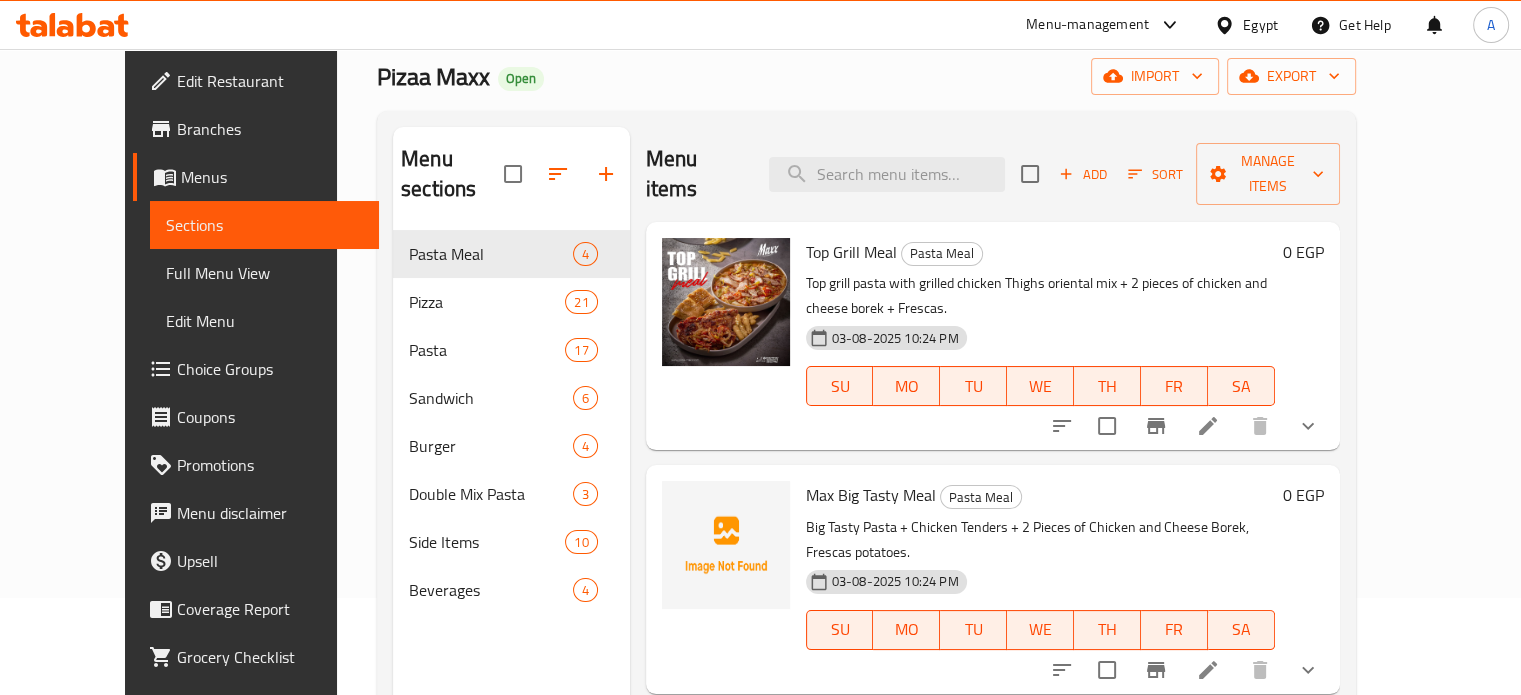 scroll, scrollTop: 280, scrollLeft: 0, axis: vertical 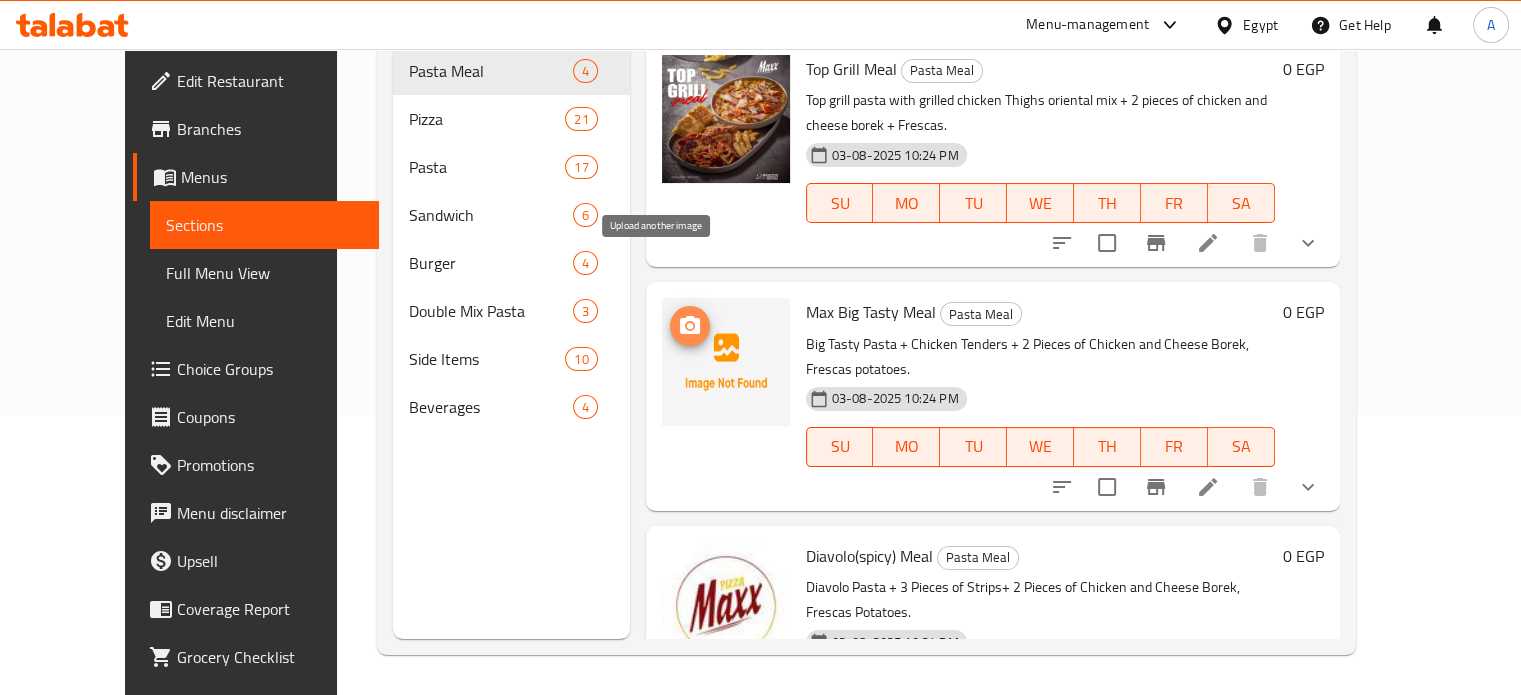 click 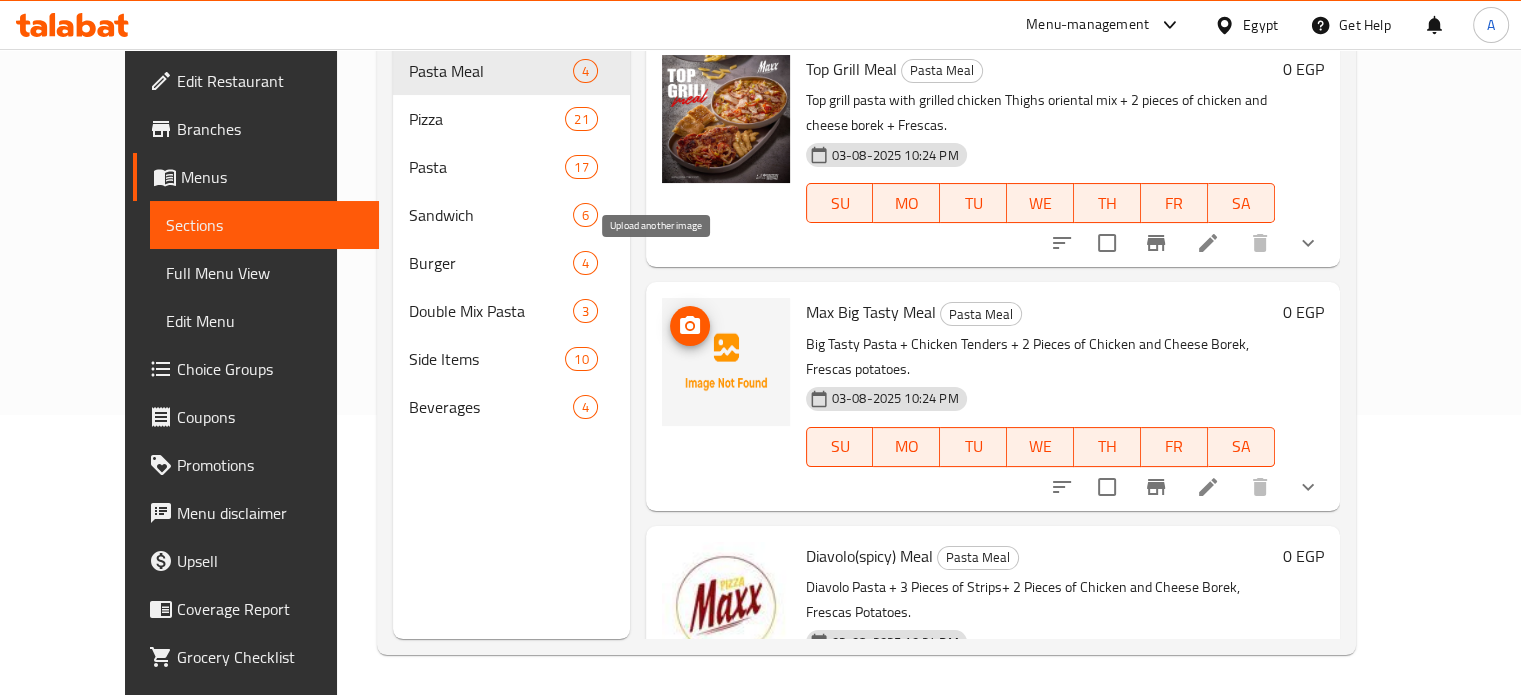 click 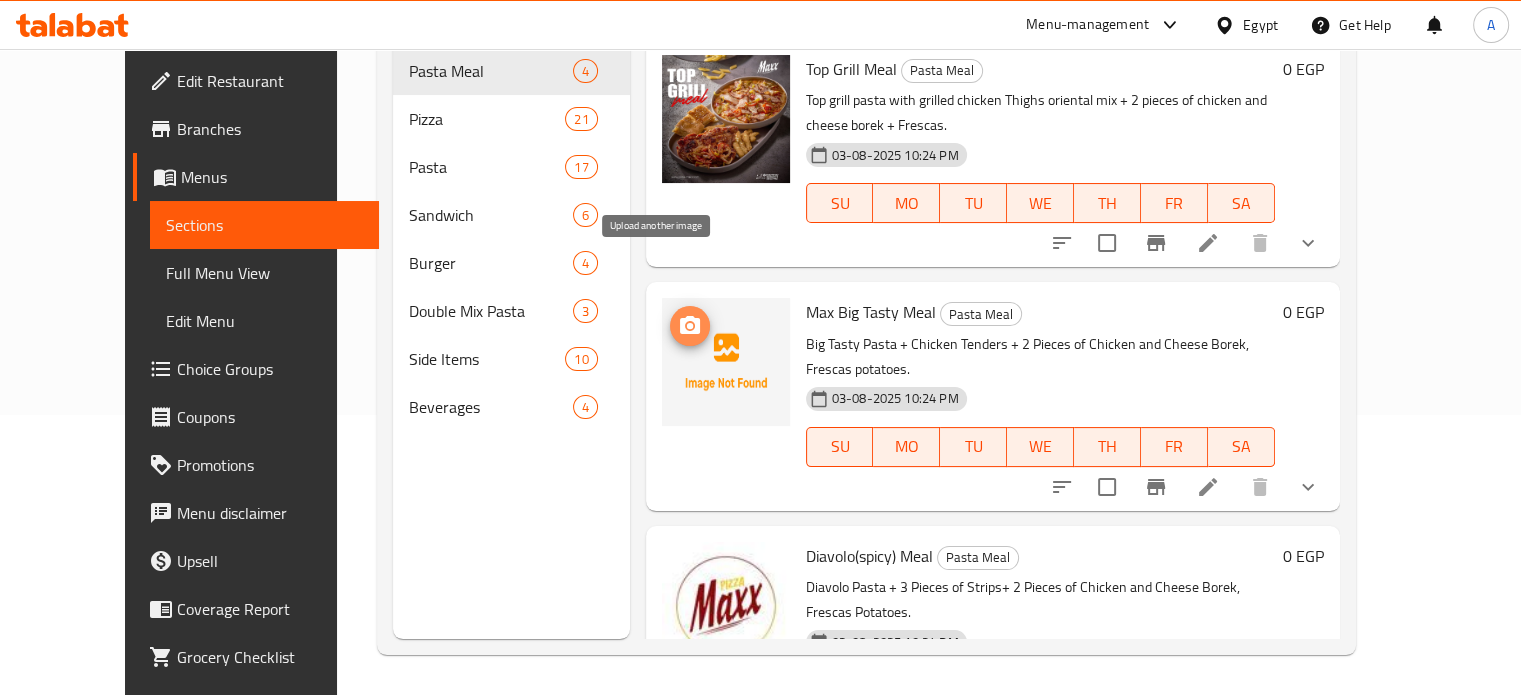 click at bounding box center [690, 326] 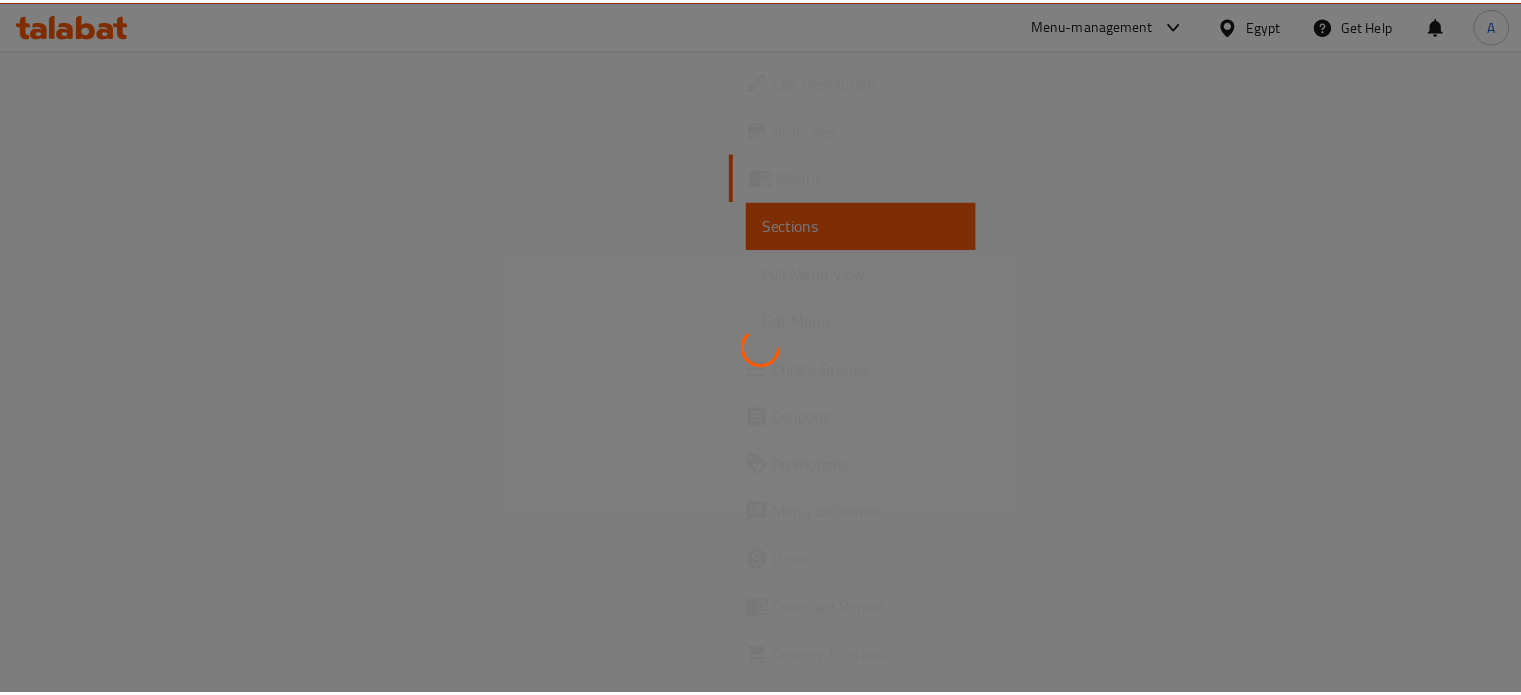 scroll, scrollTop: 0, scrollLeft: 0, axis: both 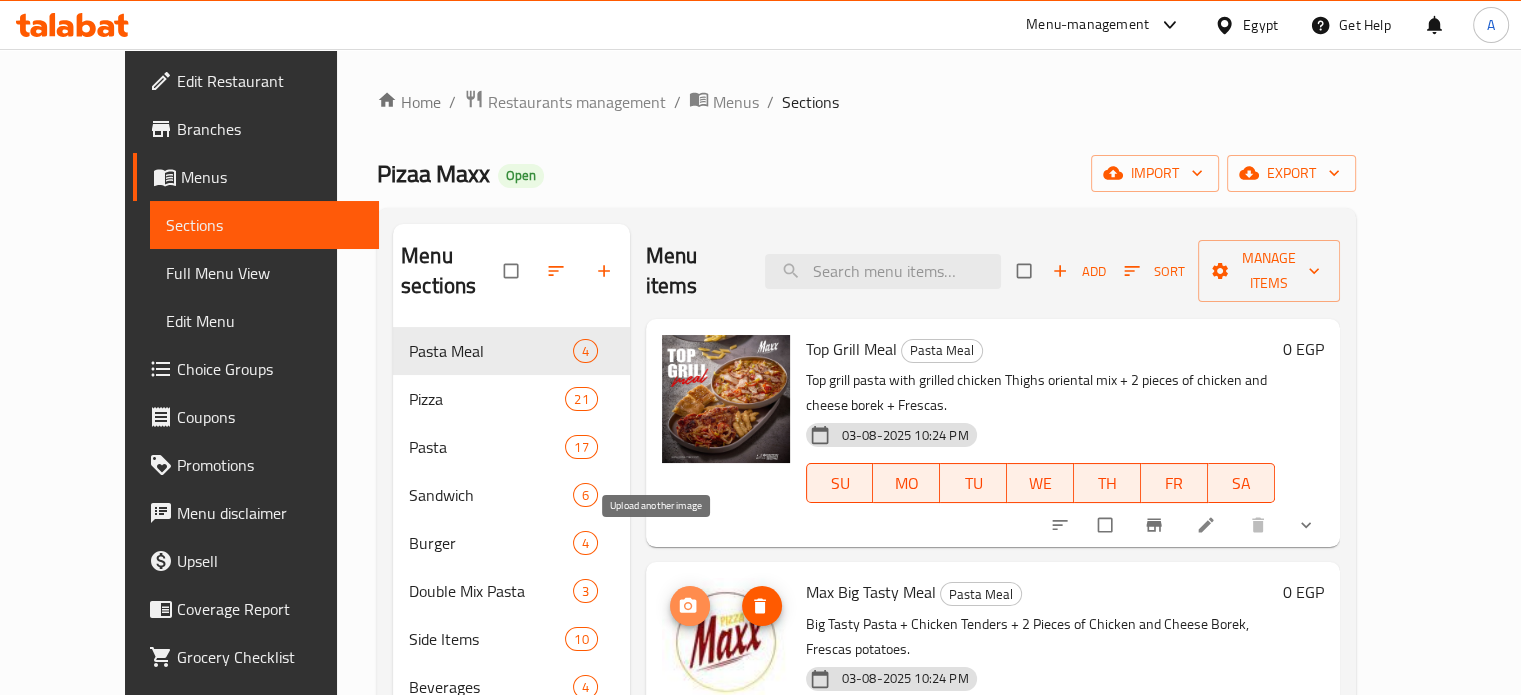 click 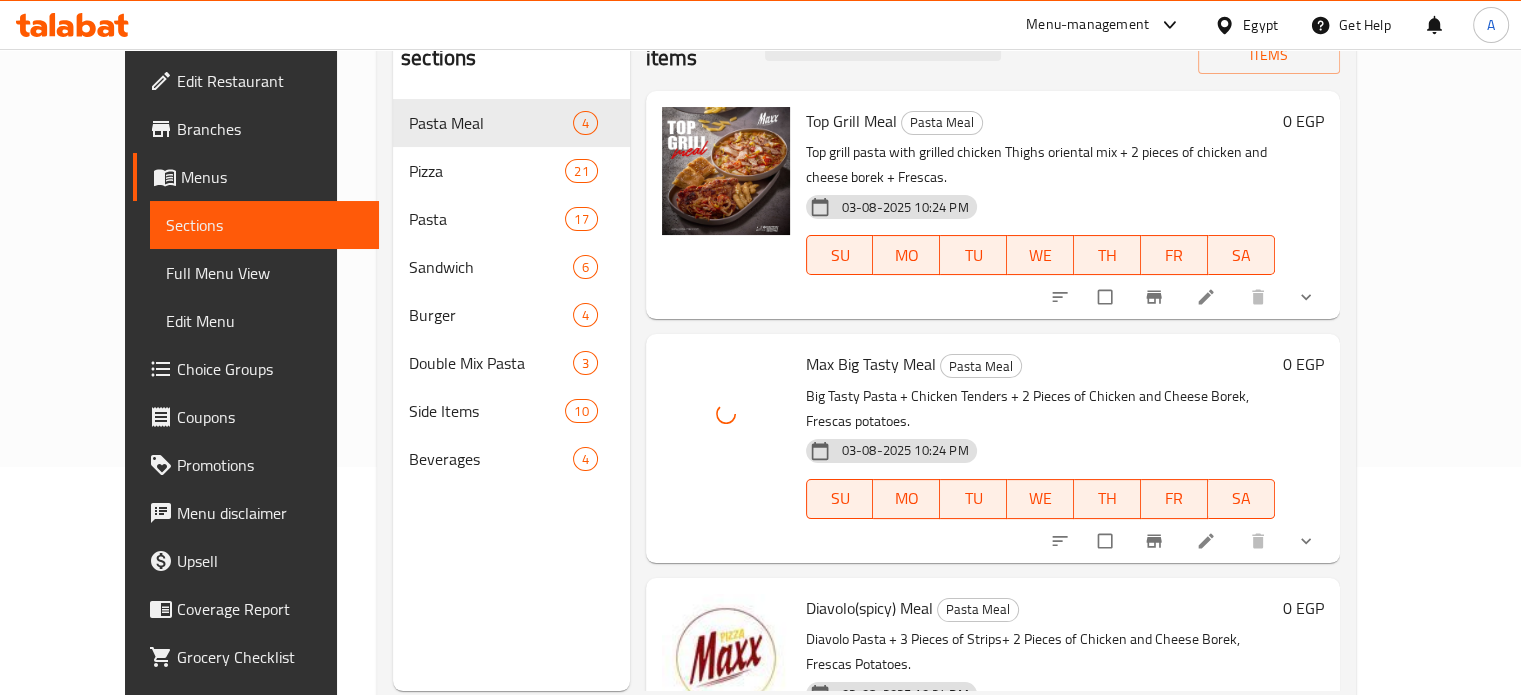 scroll, scrollTop: 232, scrollLeft: 0, axis: vertical 